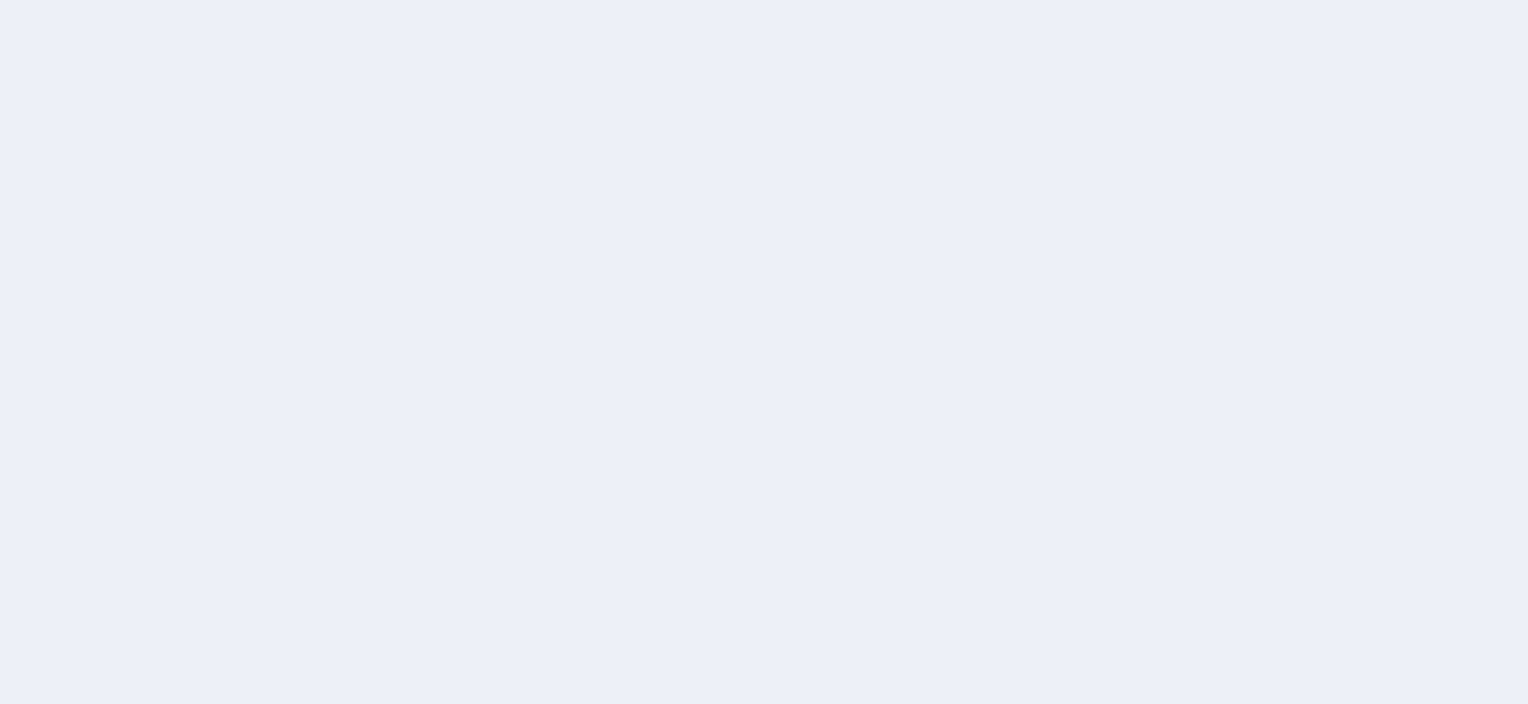 scroll, scrollTop: 0, scrollLeft: 0, axis: both 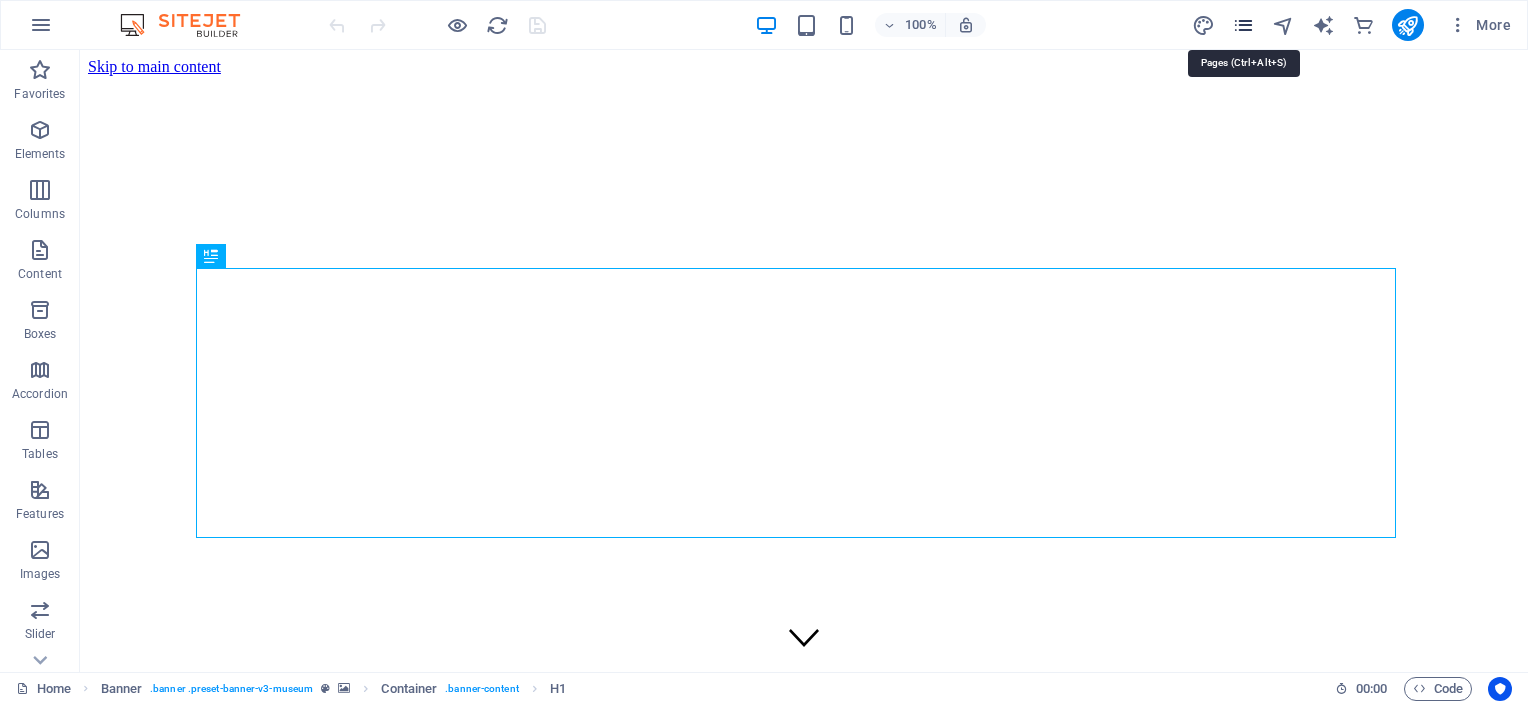 click at bounding box center (1243, 25) 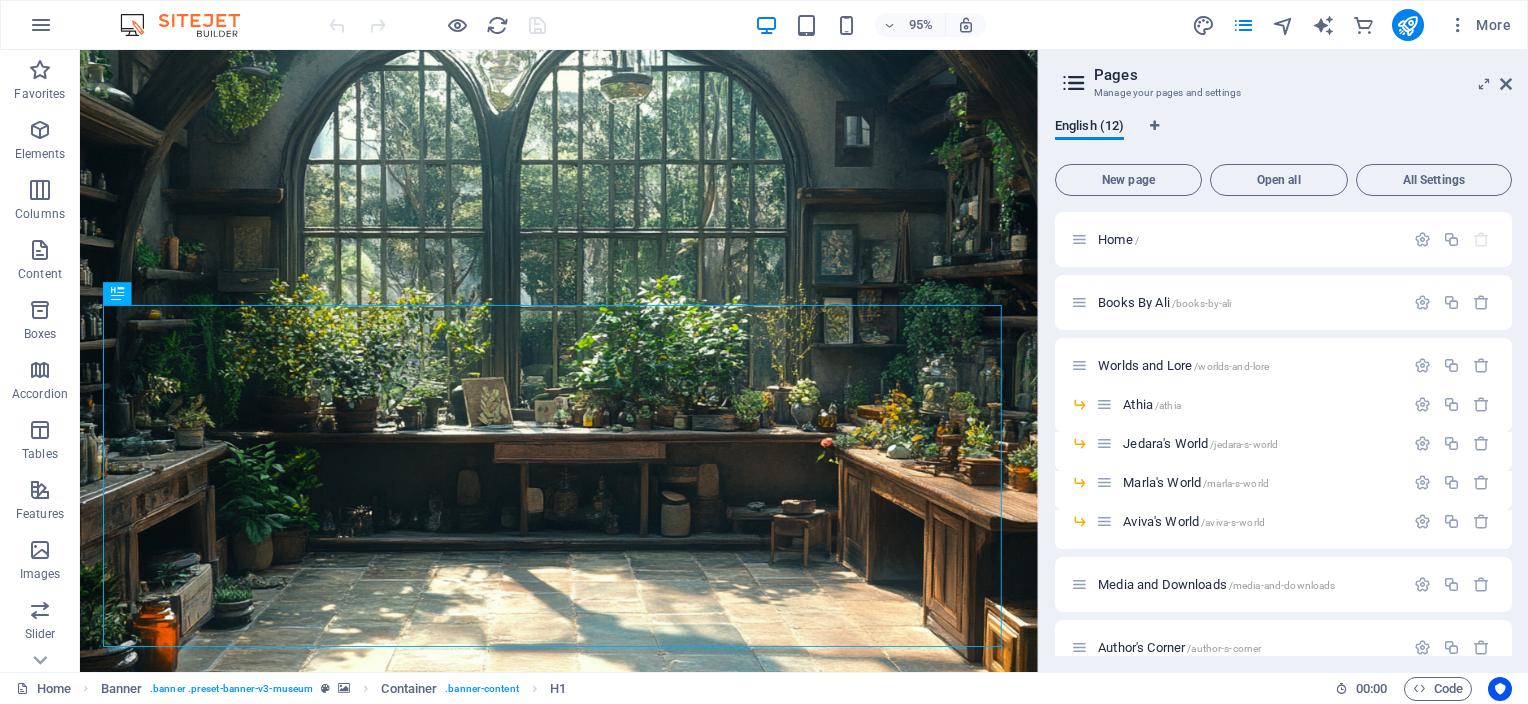 click on "English ([NUMBER]) New page Open all All Settings Home / Books By Ali /worlds-and-lore Athia /athia Jedara's World /jedara-s-world Marla's World /marla-s-world Aviva's World /aviva-s-world Media and Downloads /media-and-downloads Author's Corner /author-s-corner Ali's Journal /ali-s-journal Contact /contact Ali's Journal: Single Page Layout /ali-s-journal-item" at bounding box center [1283, 387] 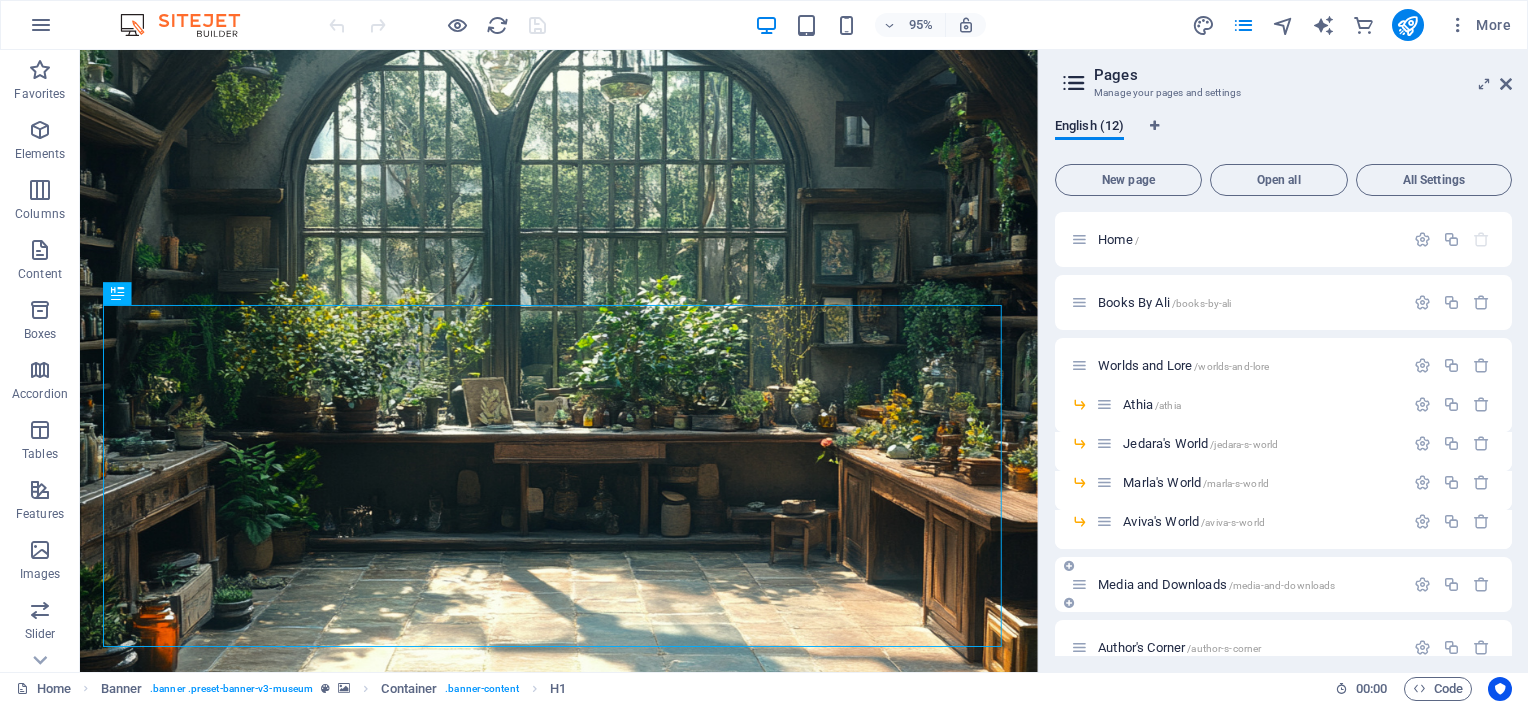 drag, startPoint x: 1511, startPoint y: 505, endPoint x: 1504, endPoint y: 584, distance: 79.30952 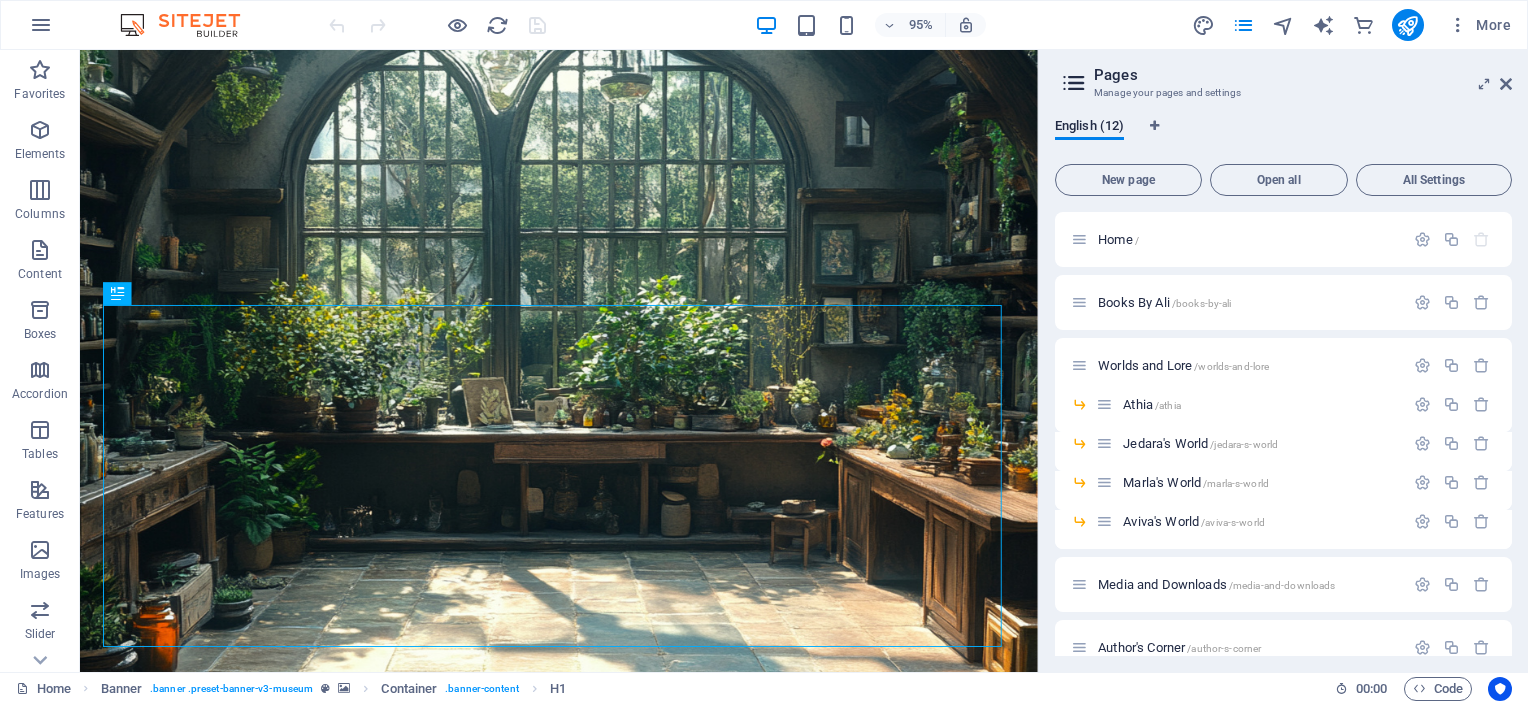 click on "English ([NUMBER]) New page Open all All Settings Home / Books By Ali /worlds-and-lore Athia /athia Jedara's World /jedara-s-world Marla's World /marla-s-world Aviva's World /aviva-s-world Media and Downloads /media-and-downloads Author's Corner /author-s-corner Ali's Journal /ali-s-journal Contact /contact Ali's Journal: Single Page Layout /ali-s-journal-item" at bounding box center [1283, 387] 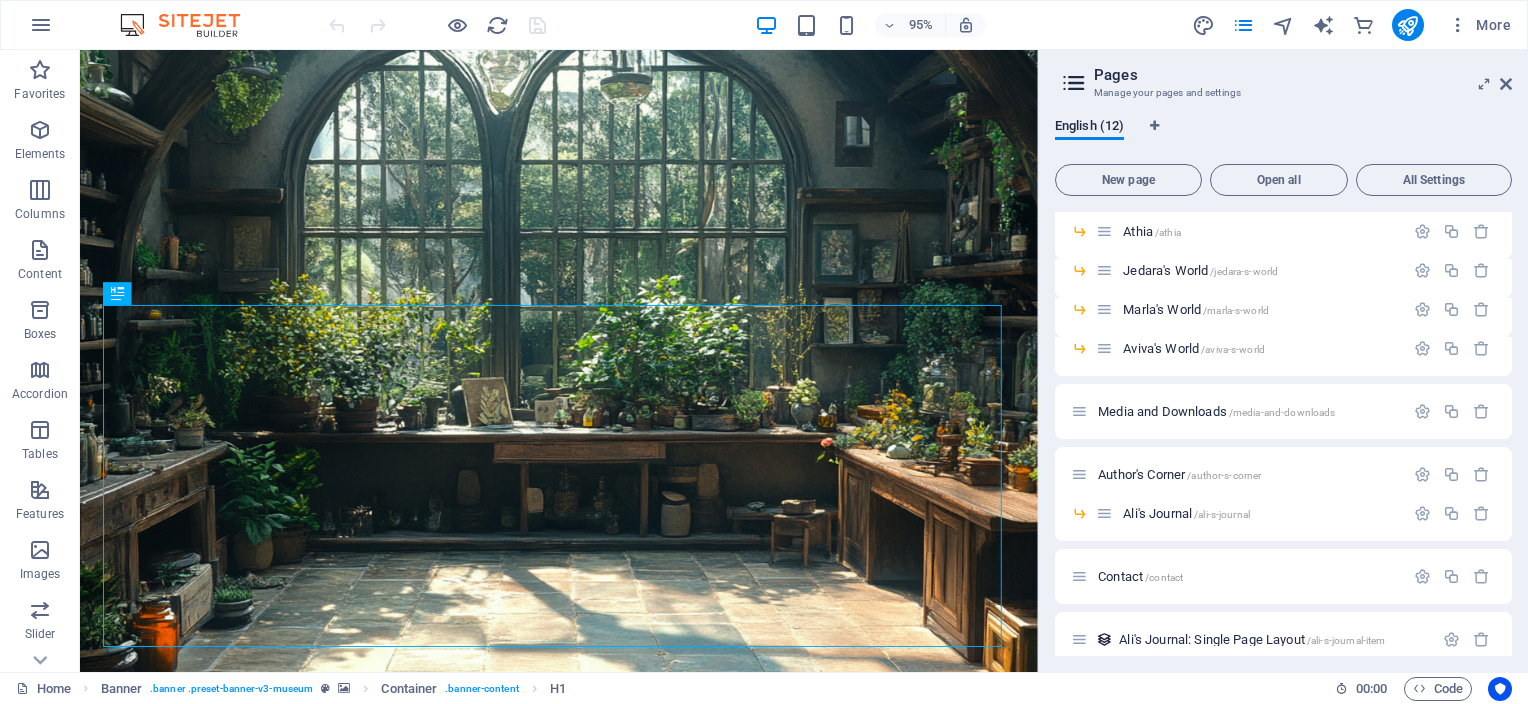 scroll, scrollTop: 192, scrollLeft: 0, axis: vertical 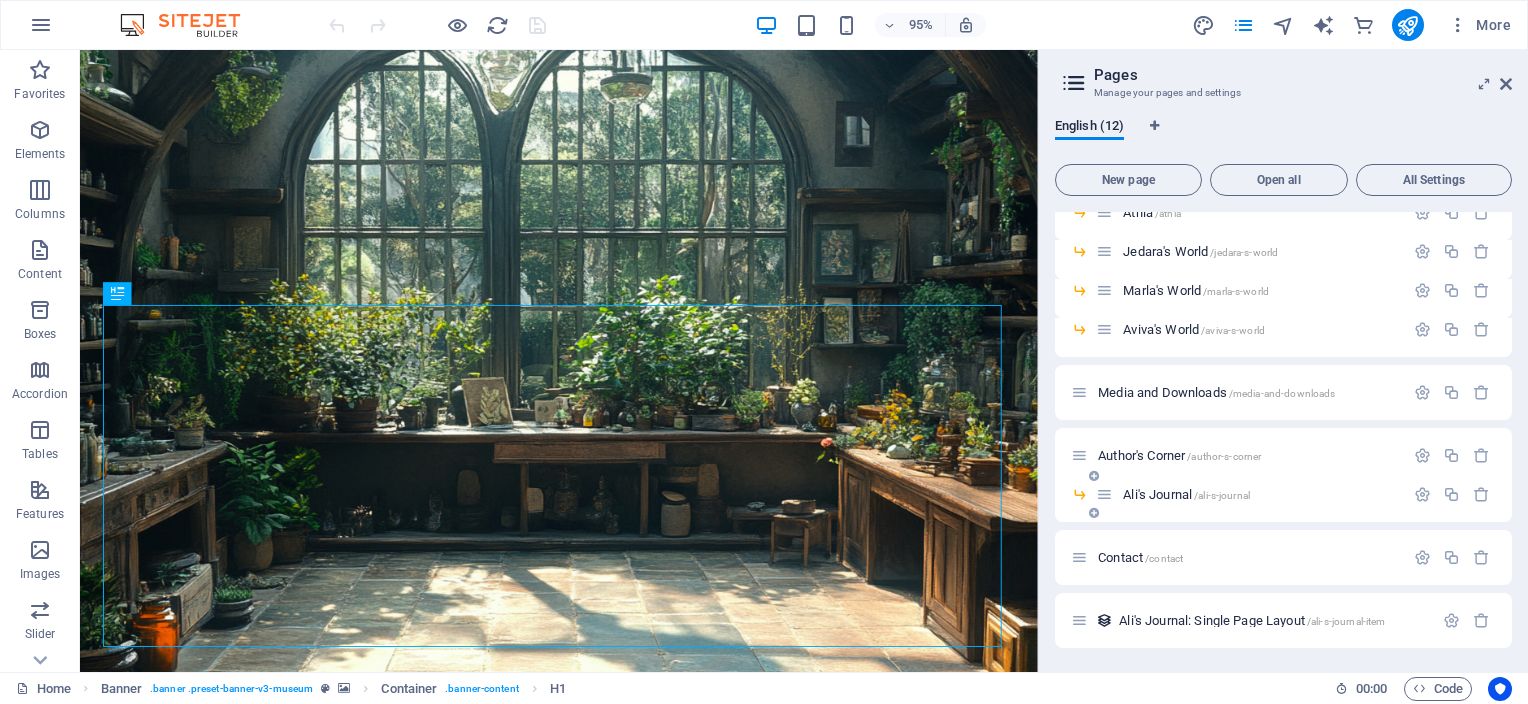 click on "Ali's Journal /ali-s-journal" at bounding box center (1250, 494) 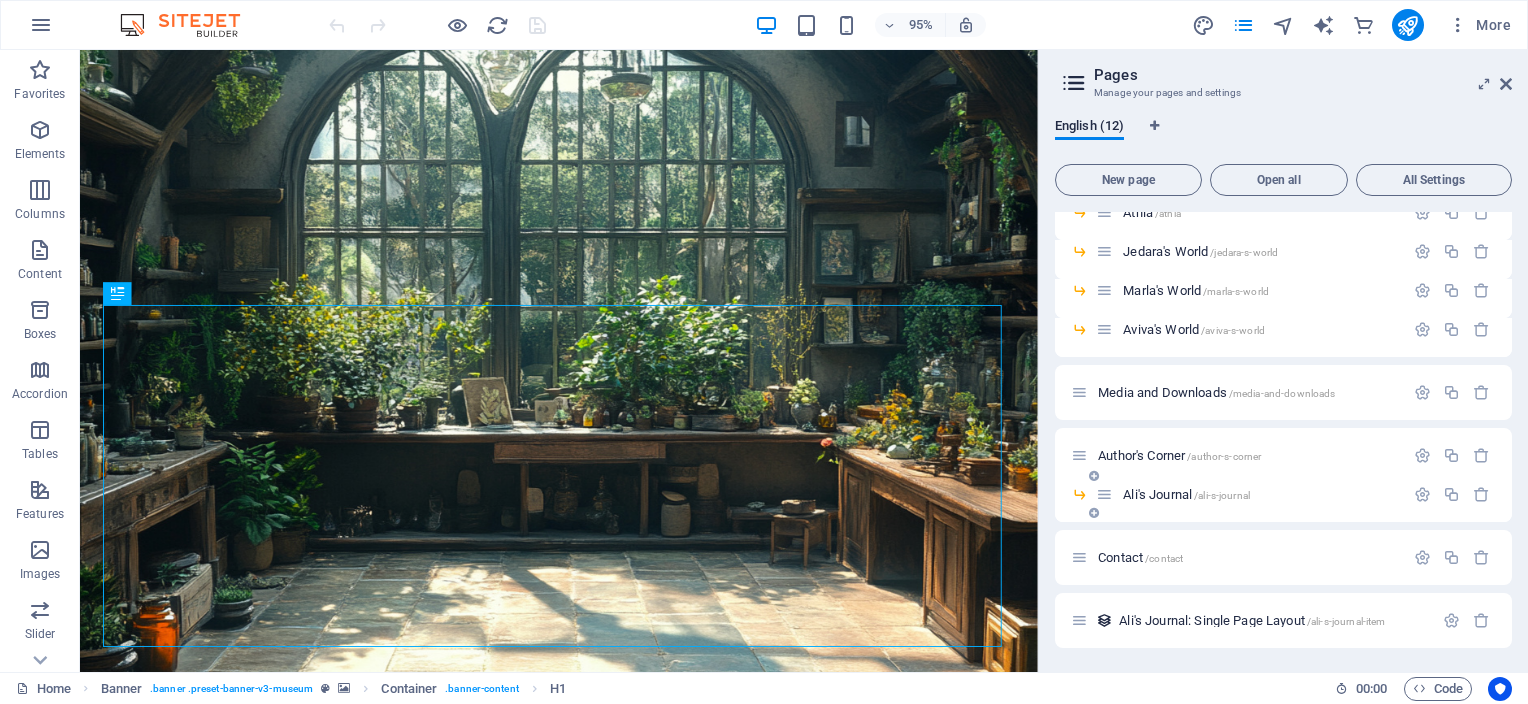 click on "Ali's Journal /ali-s-journal" at bounding box center (1186, 494) 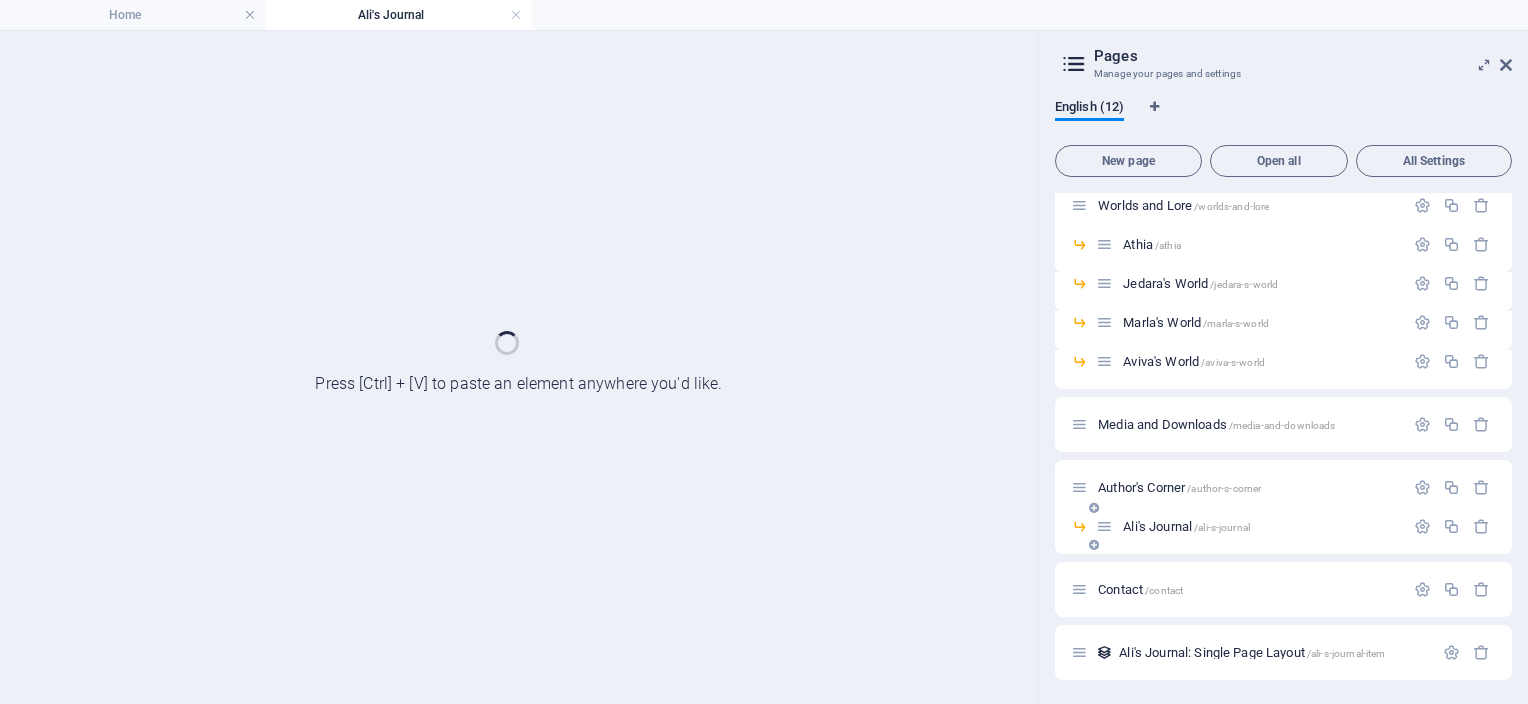 scroll, scrollTop: 140, scrollLeft: 0, axis: vertical 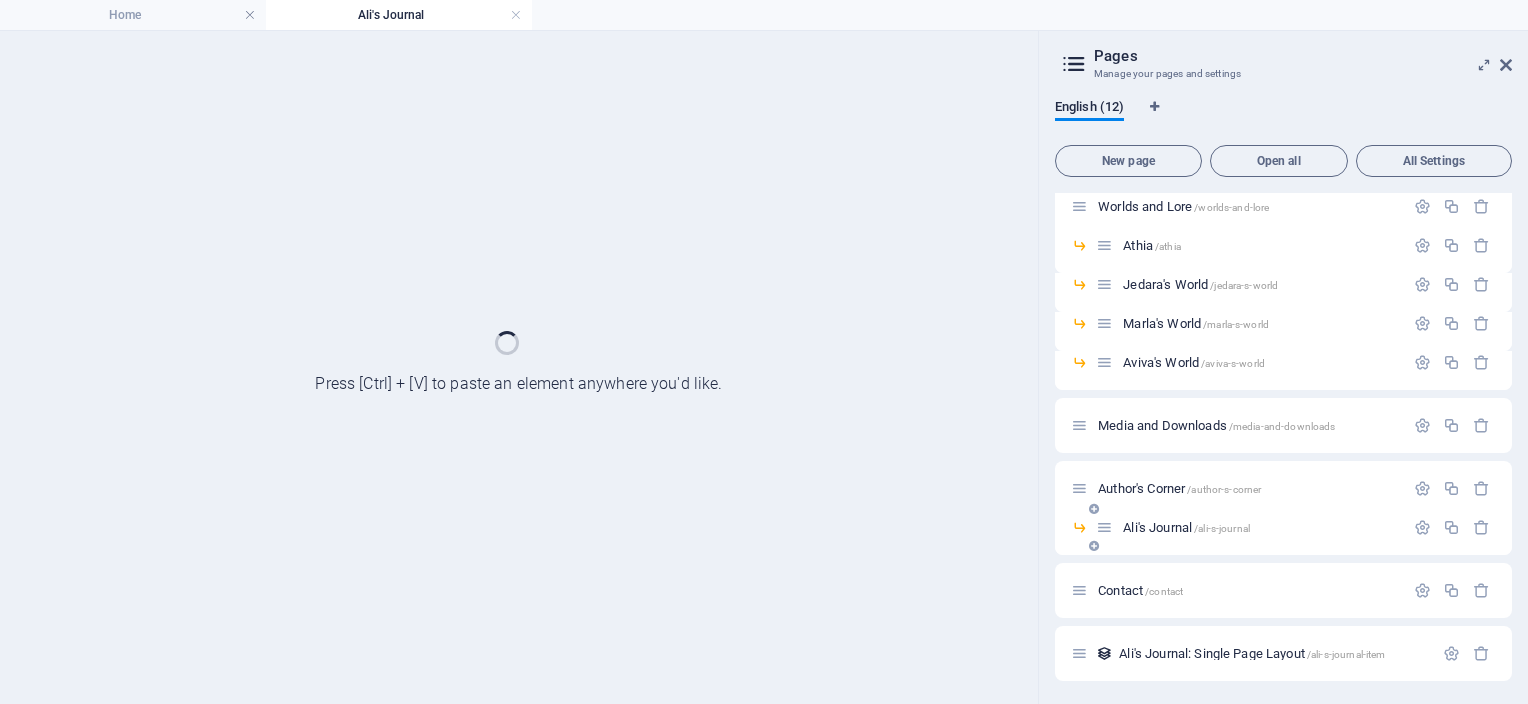 click on "Author's Corner /author-s-corner" at bounding box center [1237, 488] 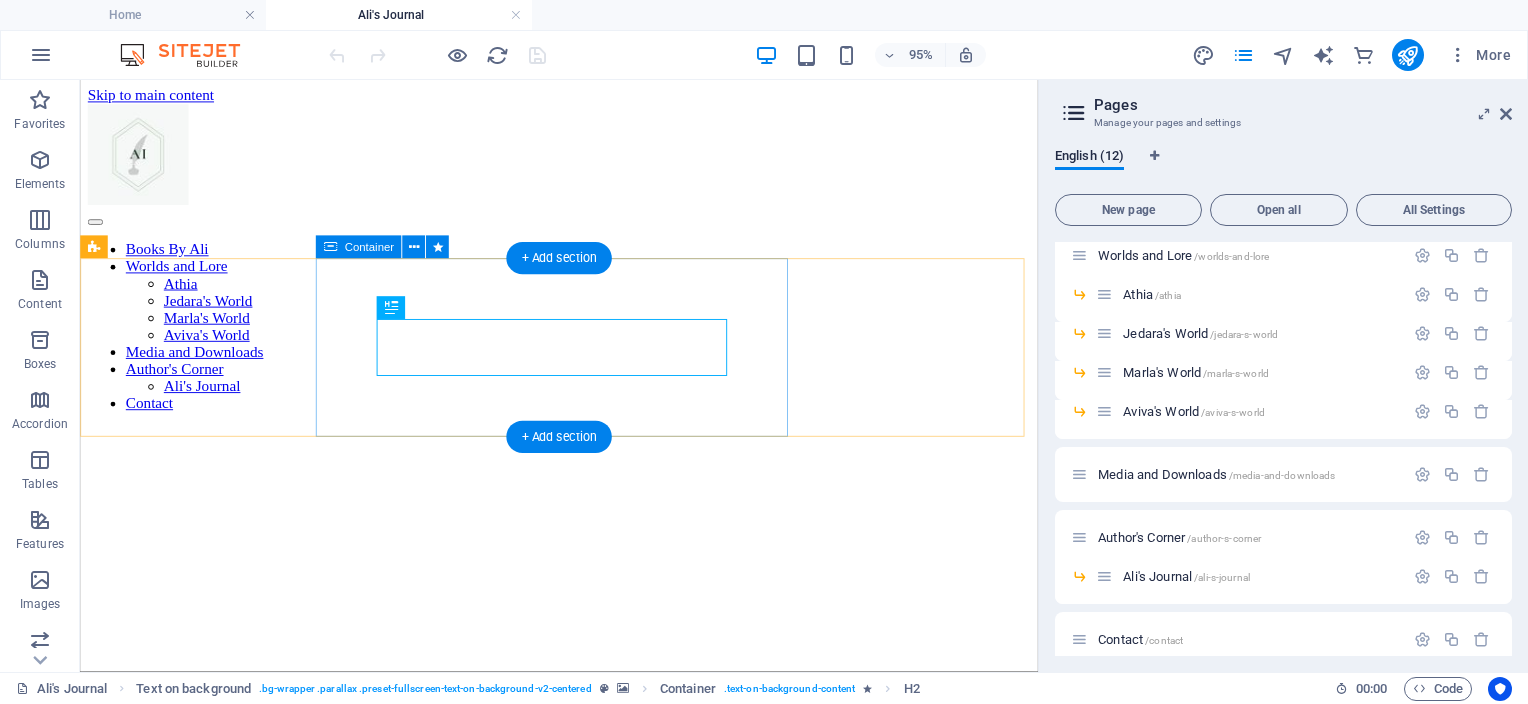 scroll, scrollTop: 0, scrollLeft: 0, axis: both 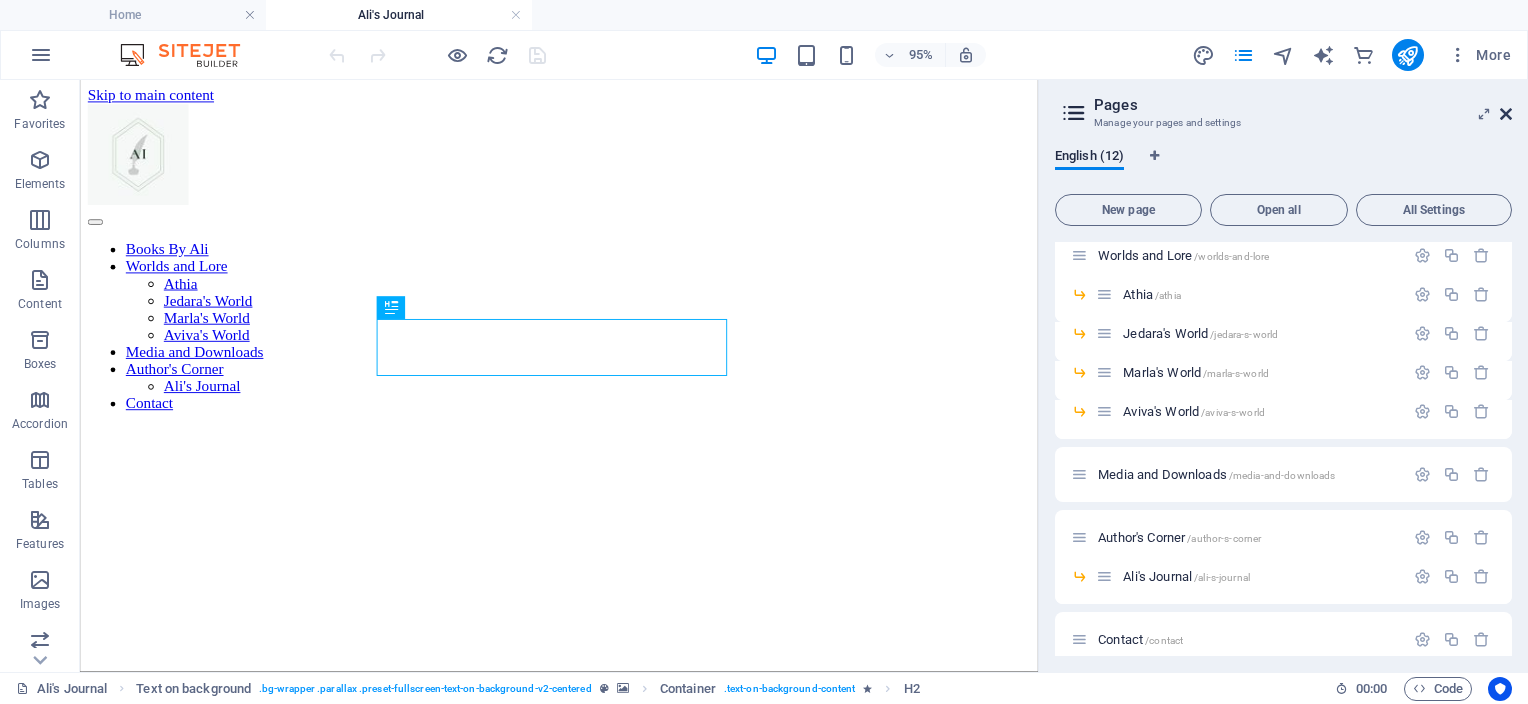 click at bounding box center [1506, 114] 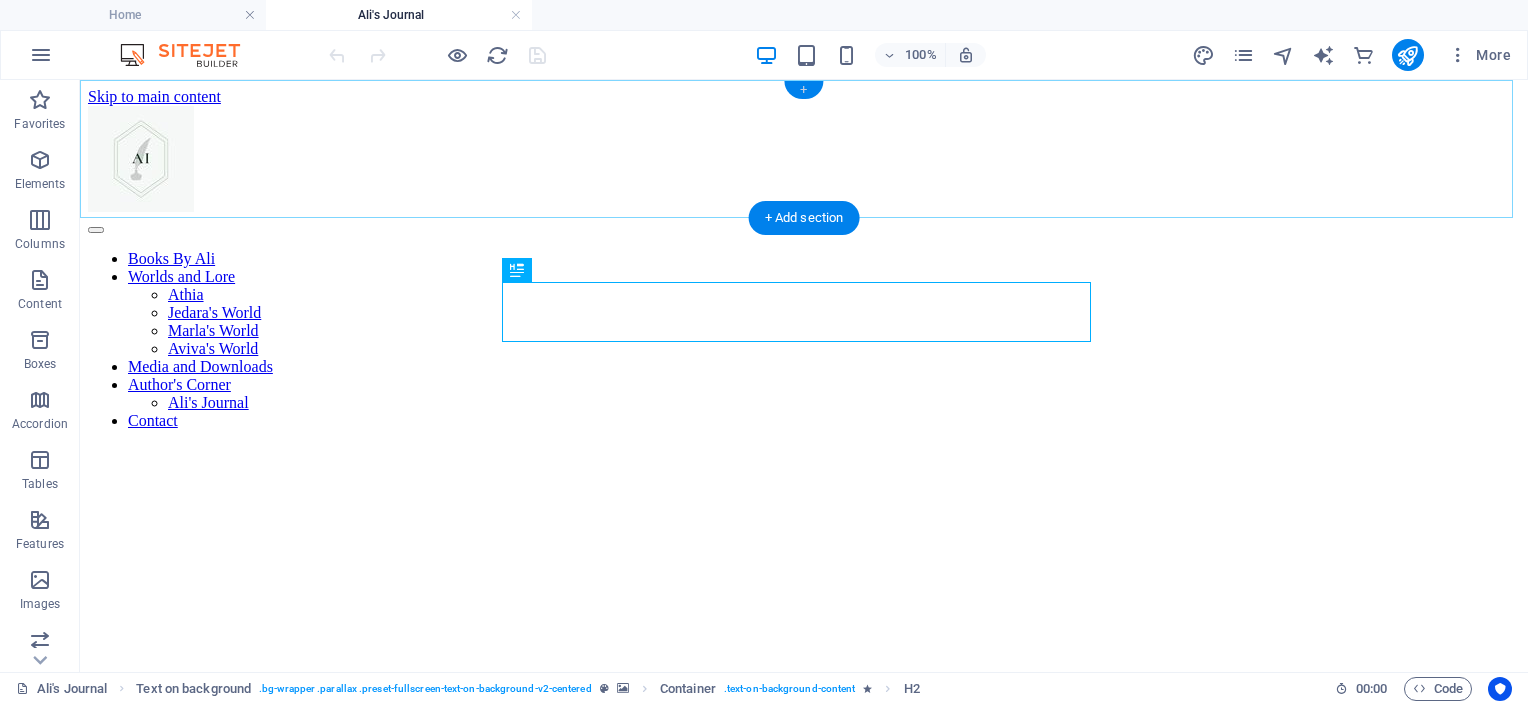click on "+" at bounding box center (803, 90) 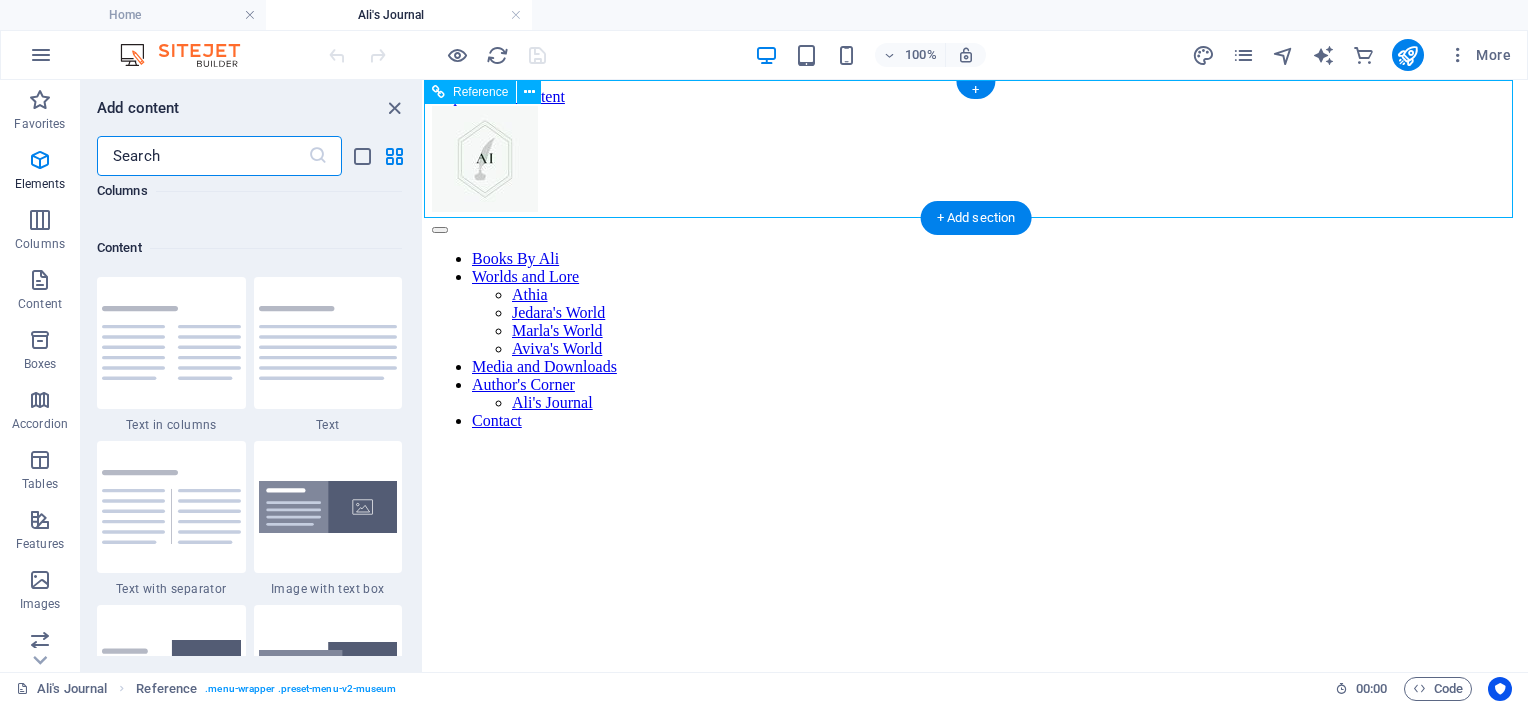 scroll, scrollTop: 3499, scrollLeft: 0, axis: vertical 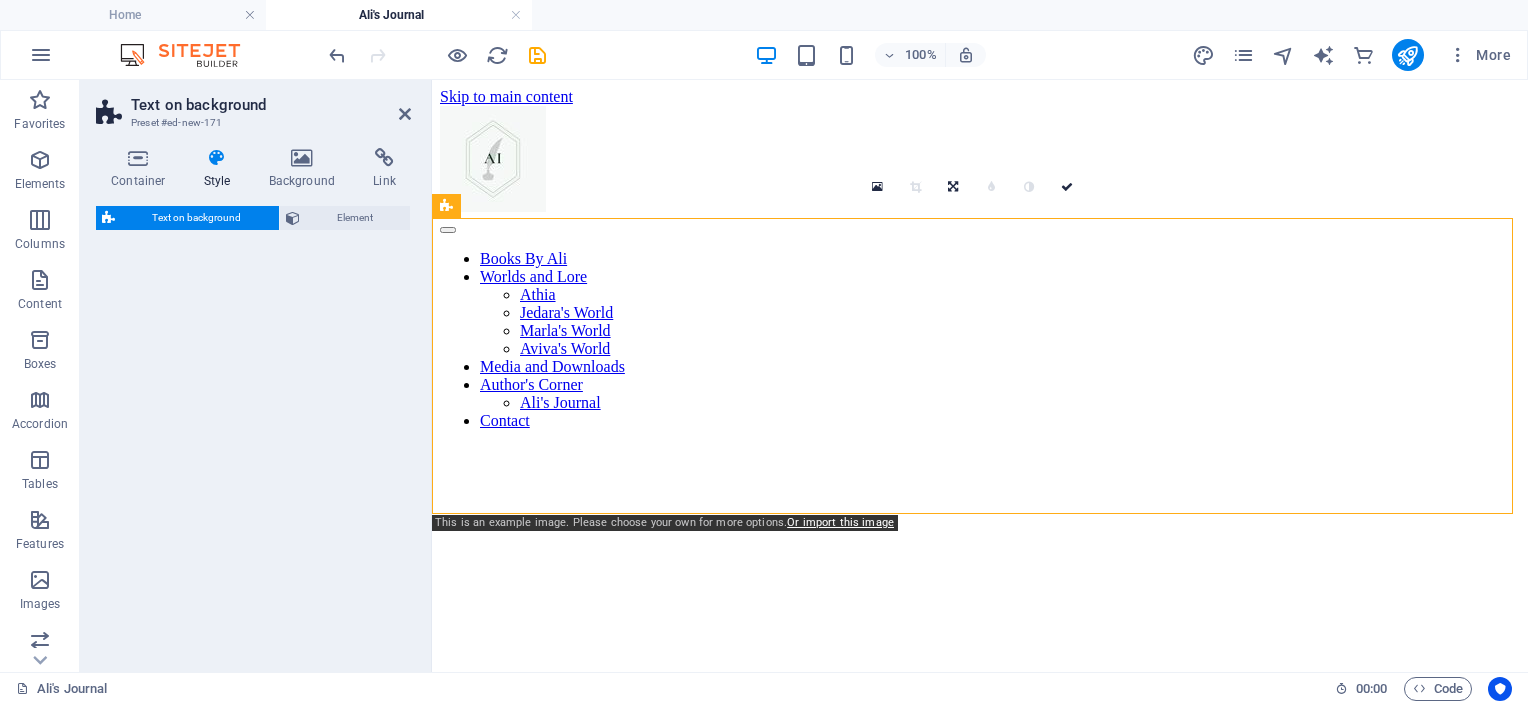 select on "%" 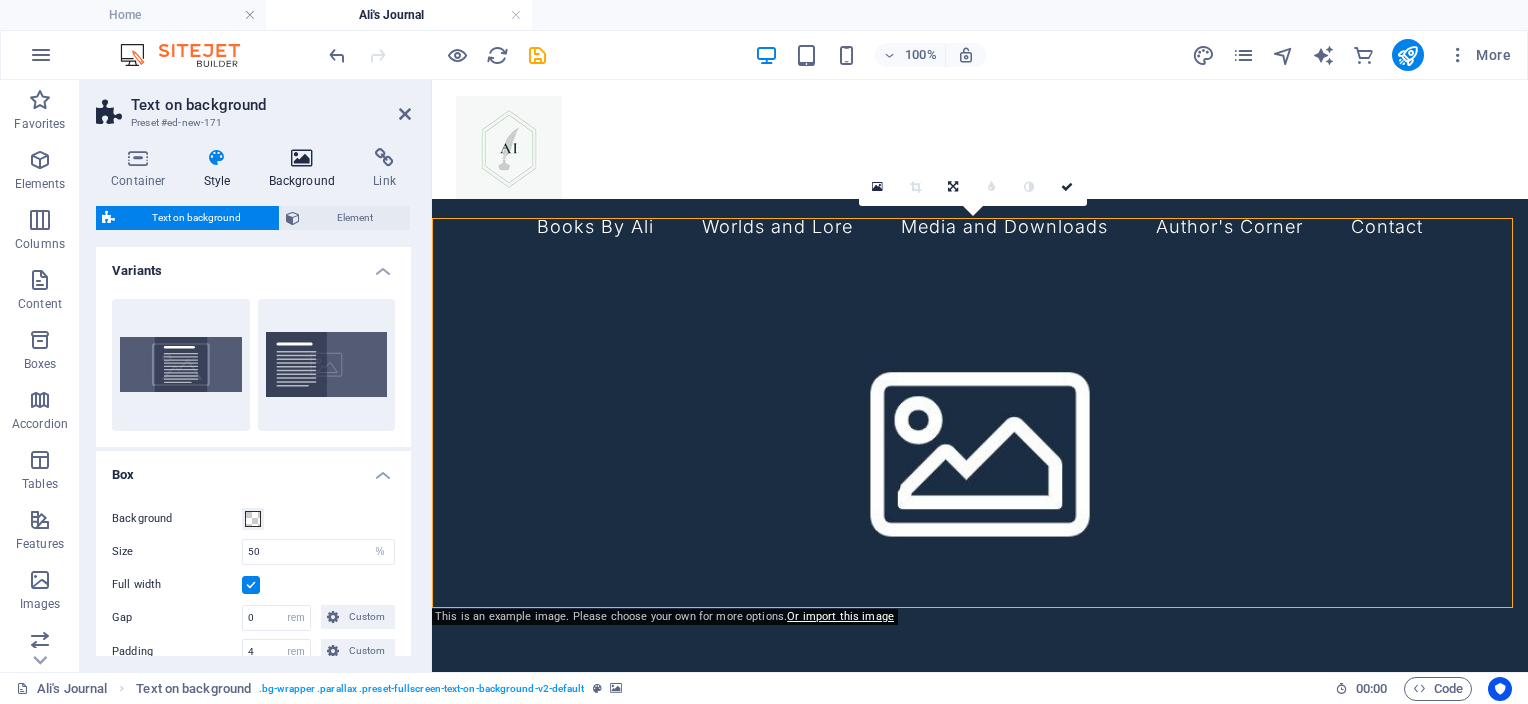 click at bounding box center [302, 158] 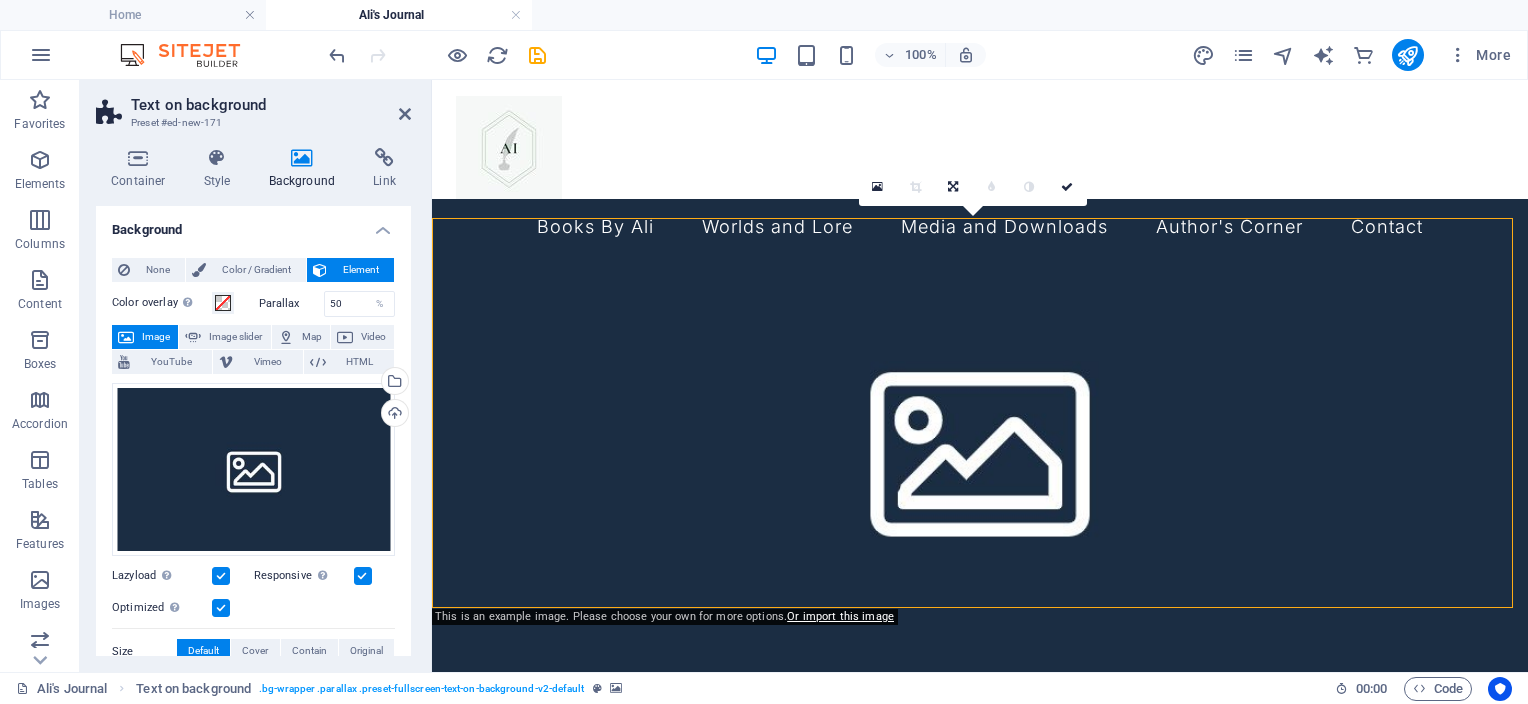 click on "Element" at bounding box center (360, 270) 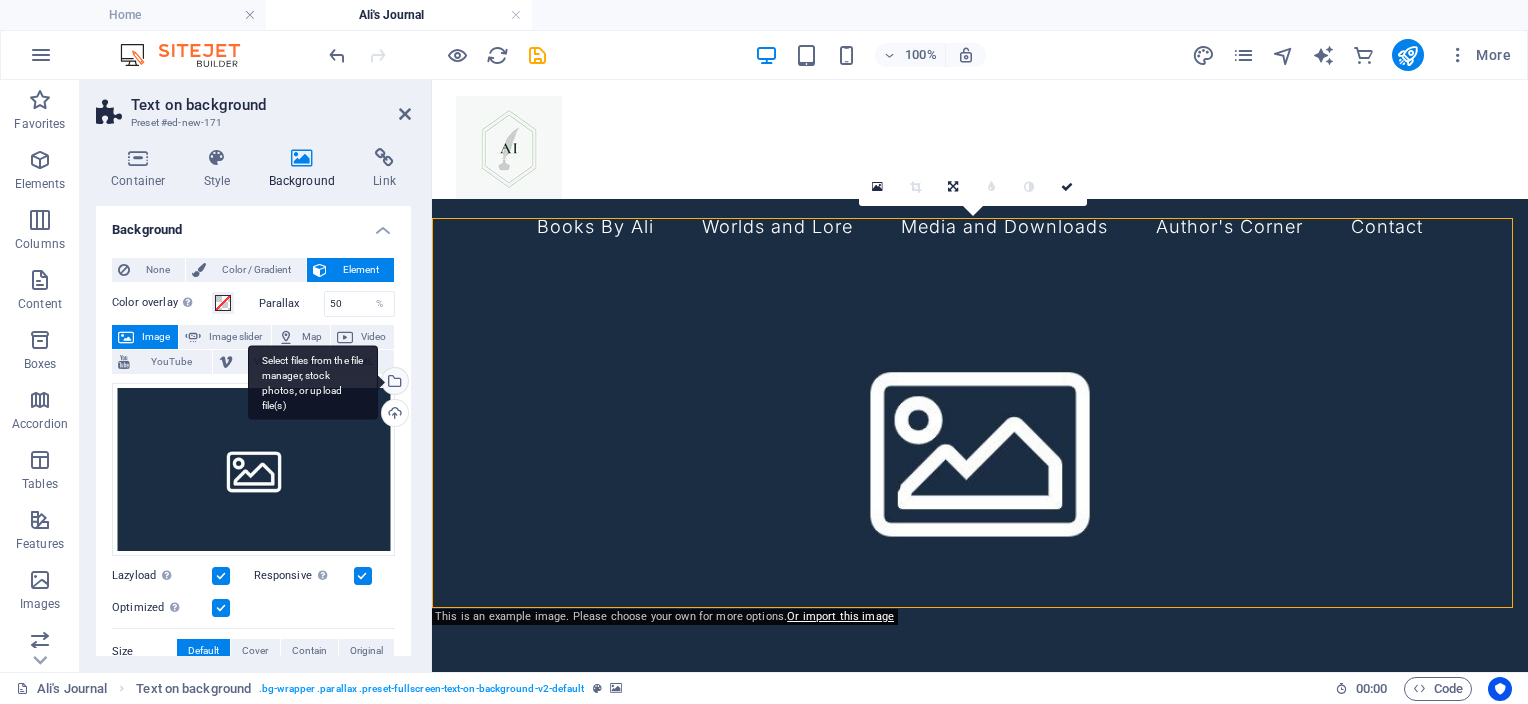 click on "Select files from the file manager, stock photos, or upload file(s)" at bounding box center [393, 383] 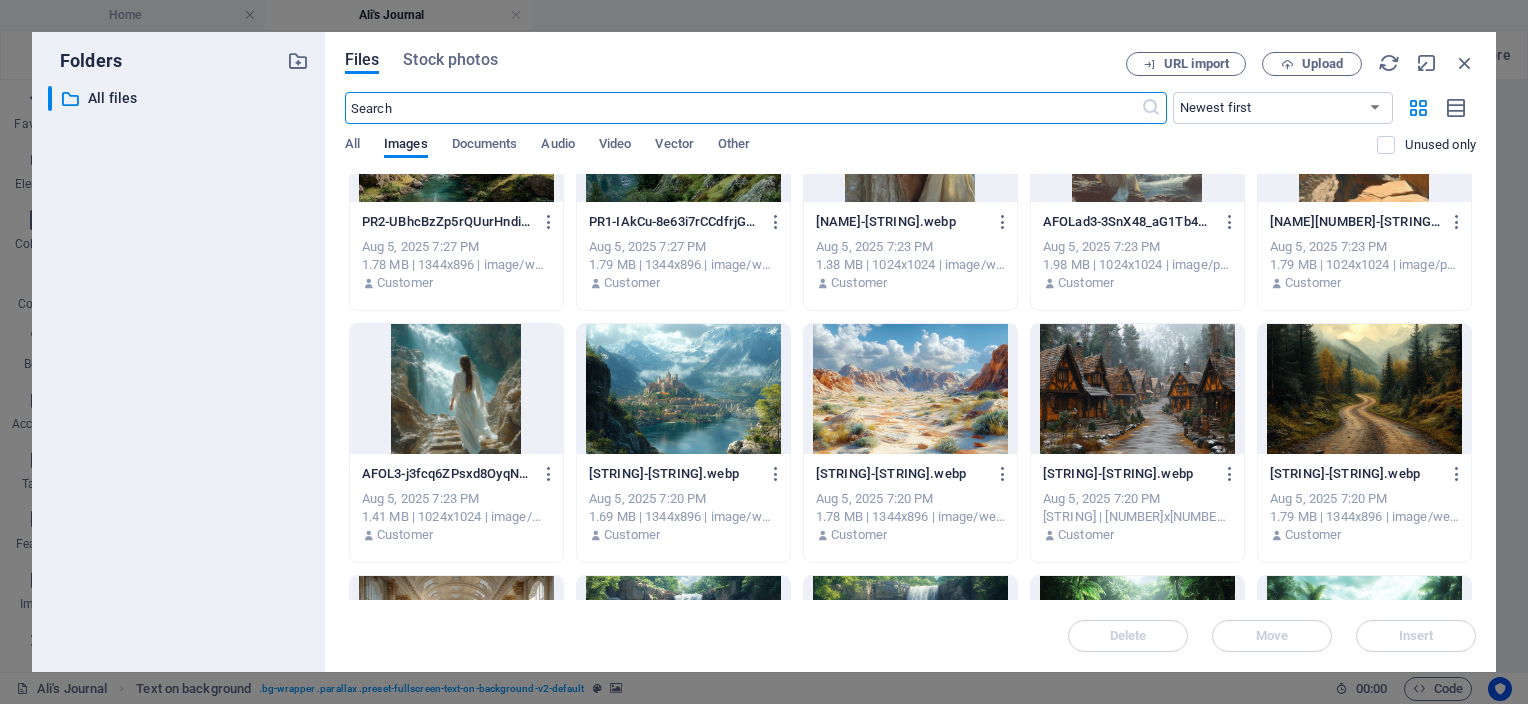 scroll, scrollTop: 2703, scrollLeft: 0, axis: vertical 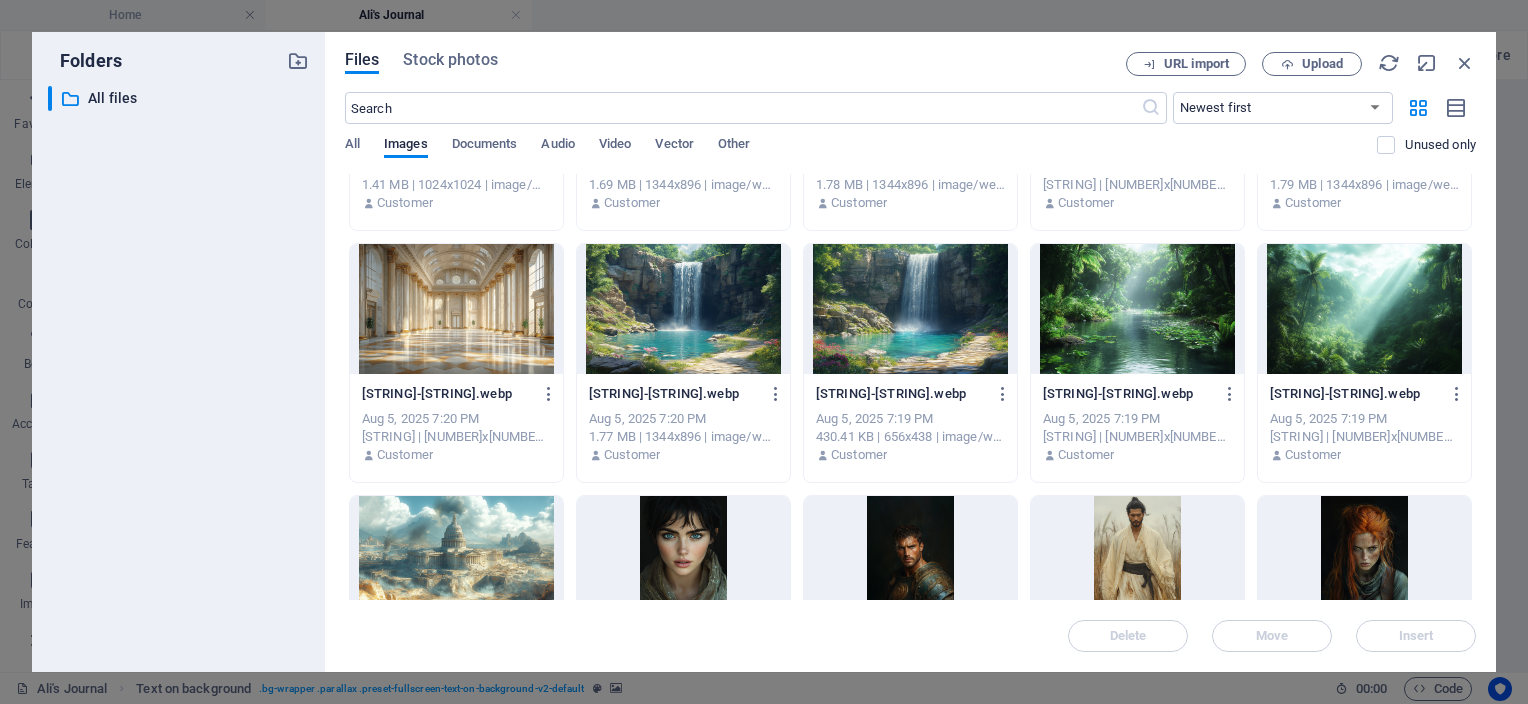 drag, startPoint x: 1476, startPoint y: 443, endPoint x: 1478, endPoint y: 575, distance: 132.01515 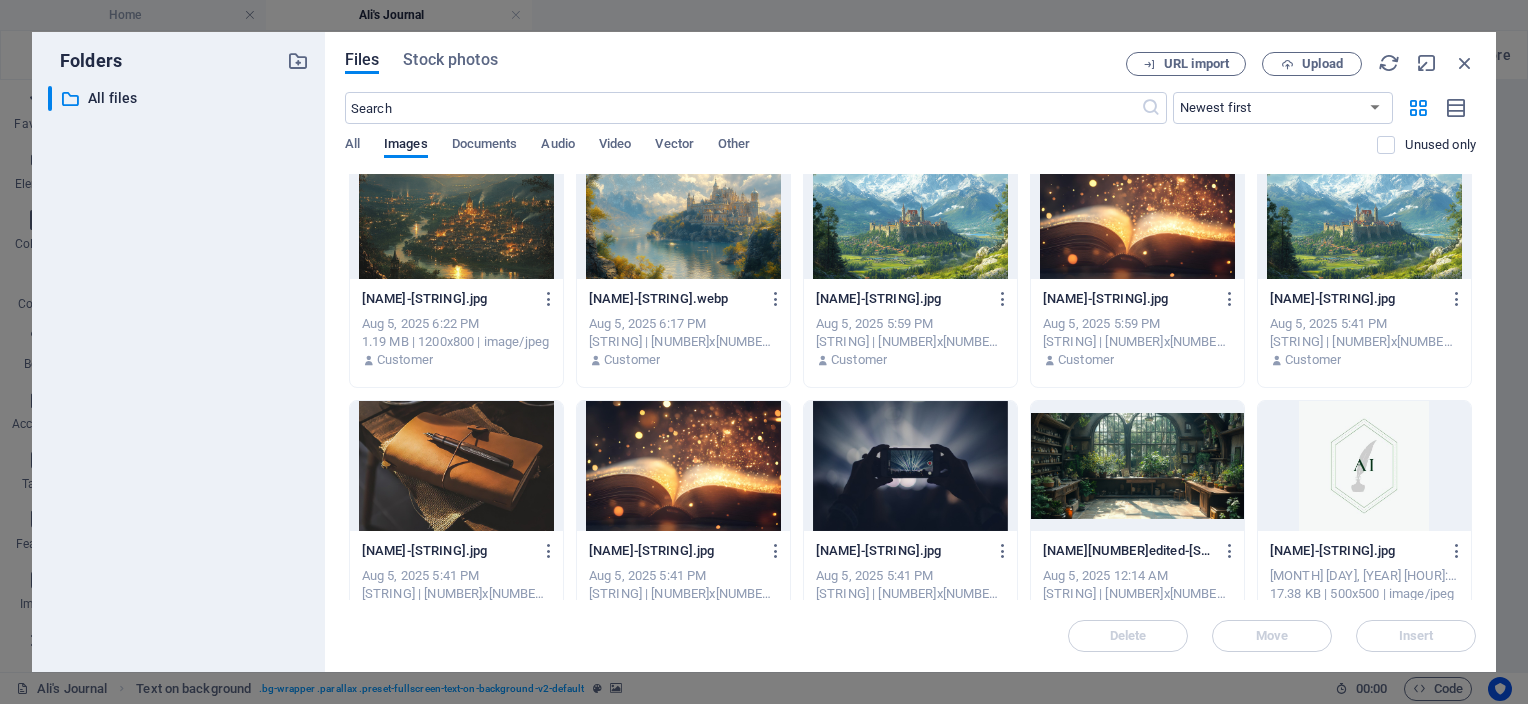 scroll, scrollTop: 4853, scrollLeft: 0, axis: vertical 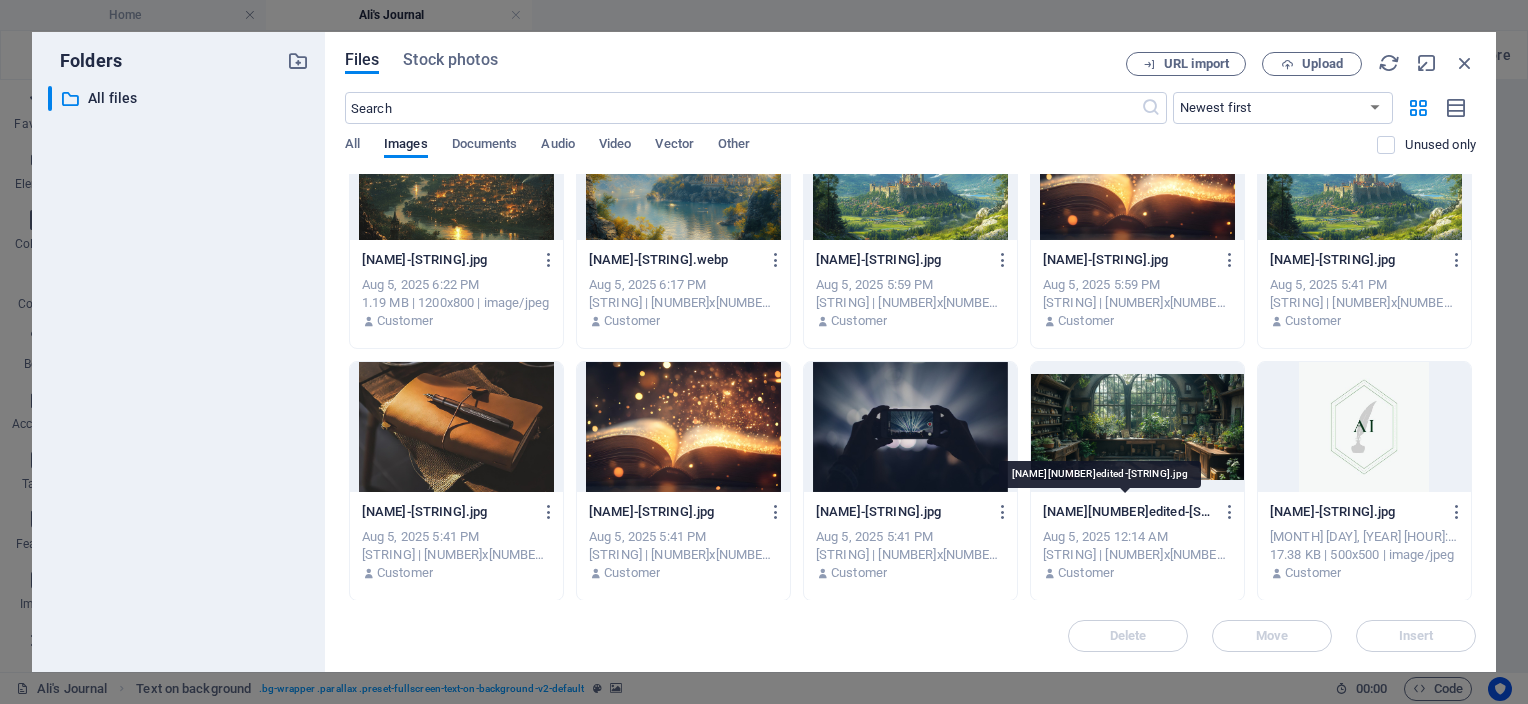 click on "[NAME][NUMBER]edited-[STRING].jpg" at bounding box center (1128, 512) 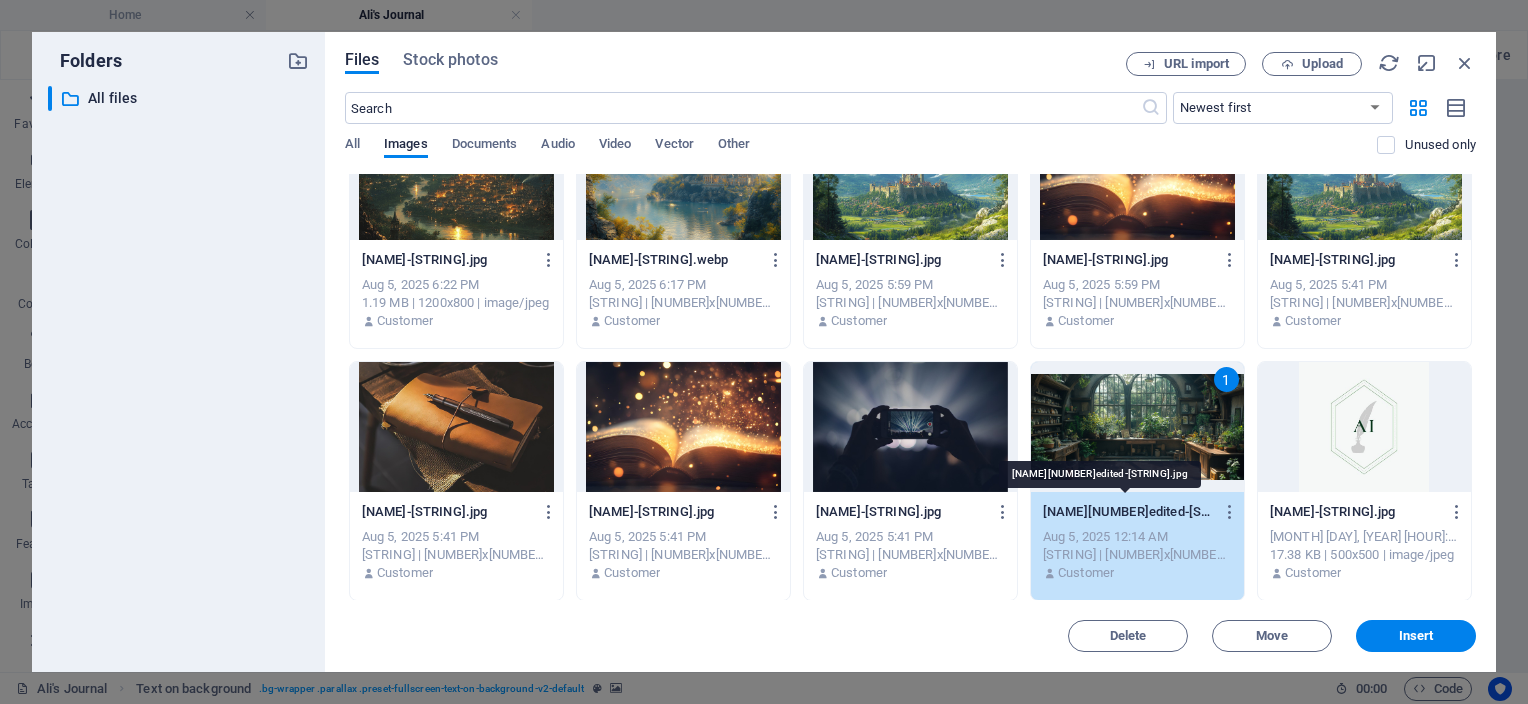 click on "[NAME][NUMBER]edited-[STRING].jpg" at bounding box center [1128, 512] 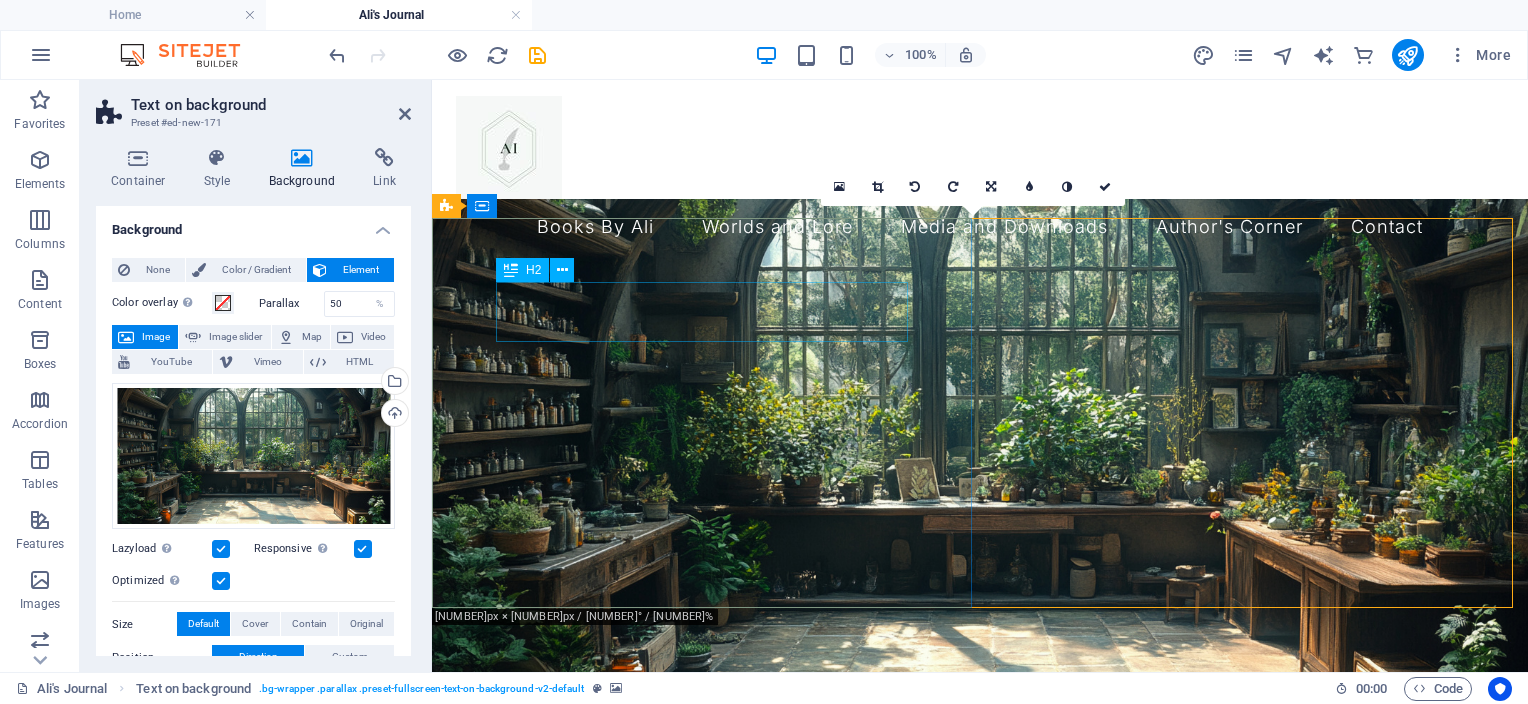 click on "Headline" at bounding box center (980, 853) 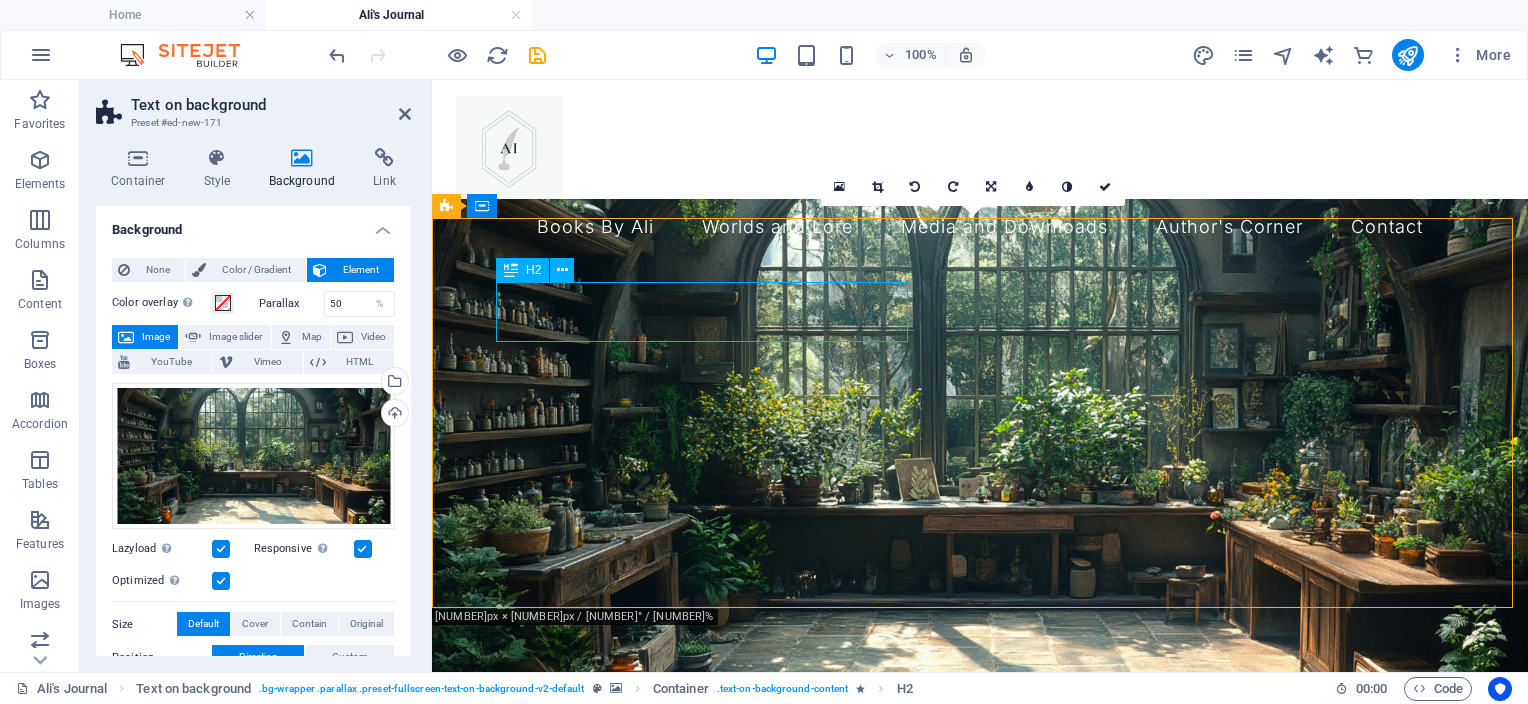 click on "Headline" at bounding box center [980, 853] 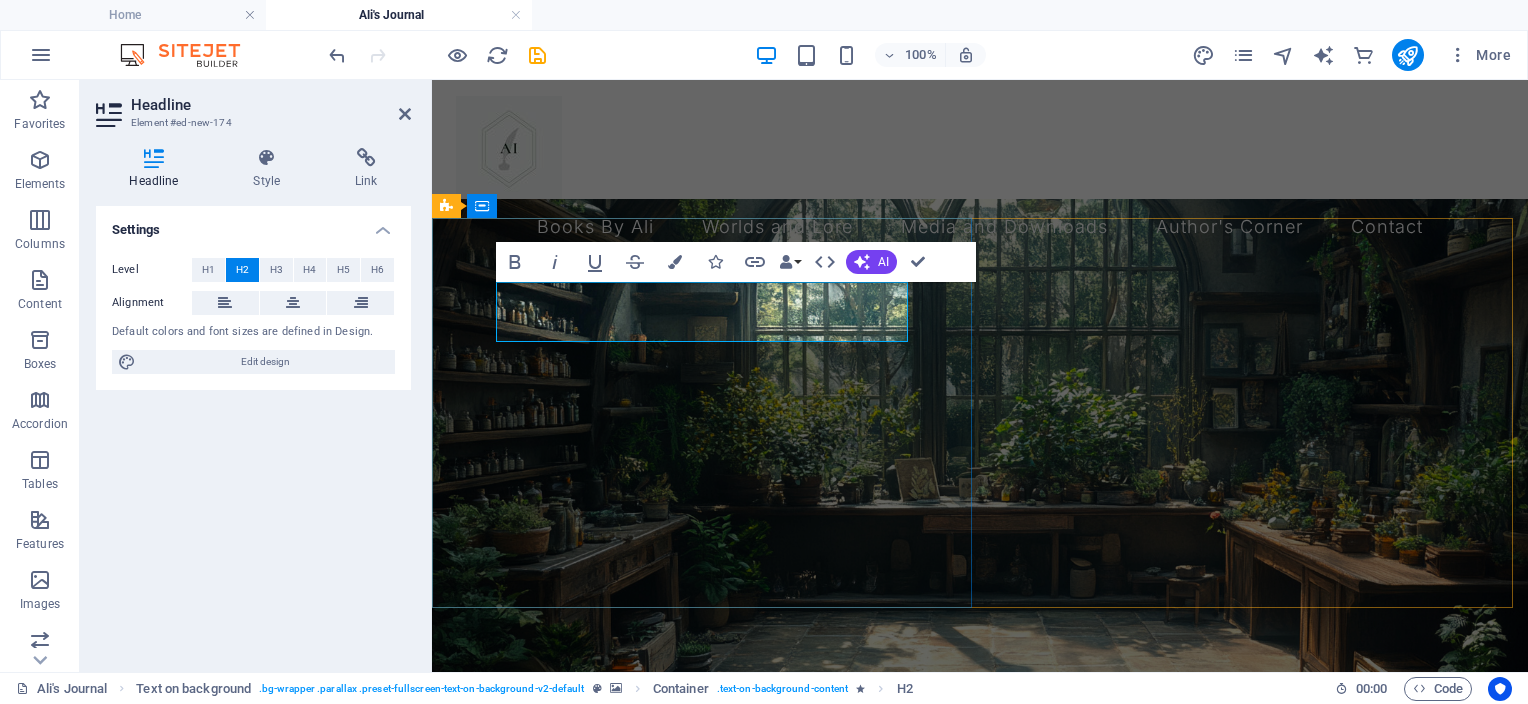 type 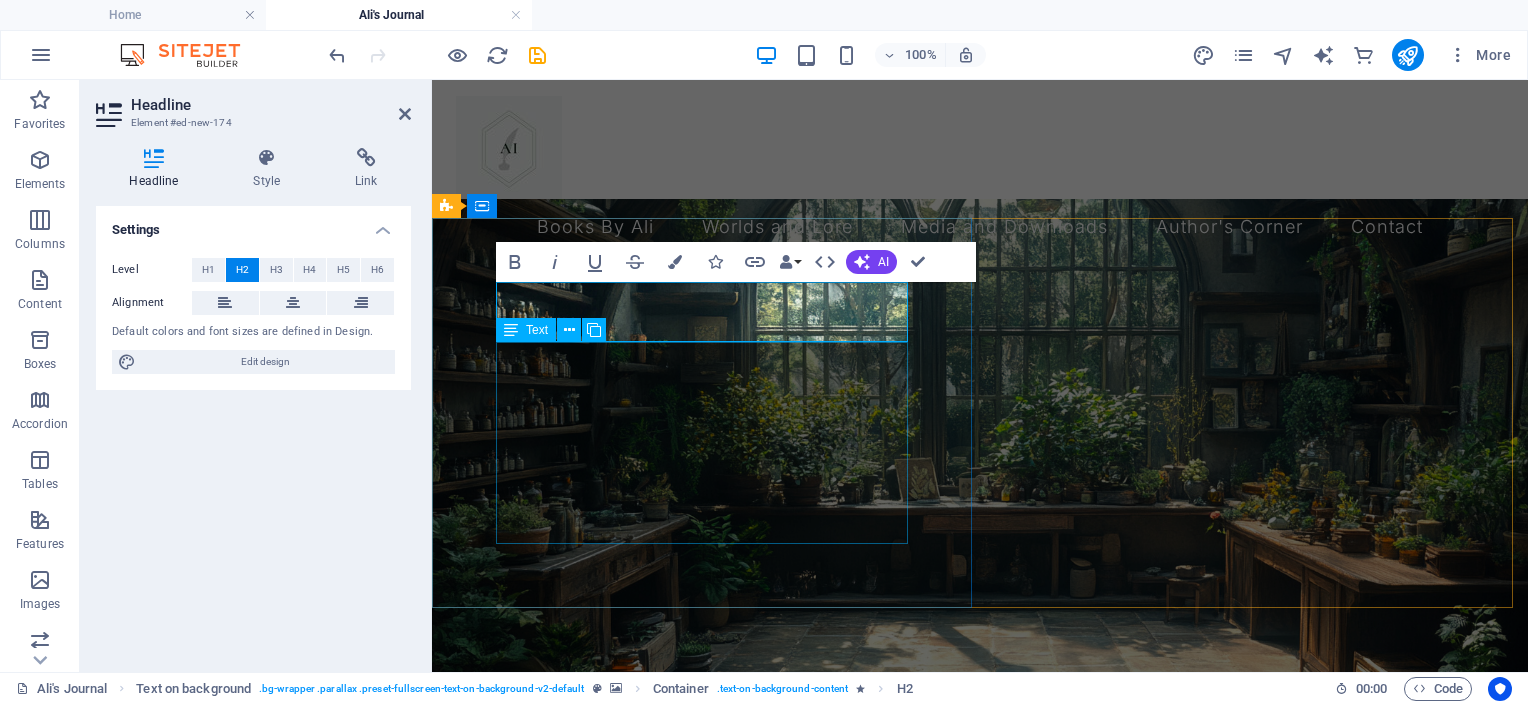 click on "Lorem ipsum dolor sit amet, consectetuer adipiscing elit. Aenean commodo ligula eget dolor. Lorem ipsum dolor sit amet, consectetuer adipiscing elit leget dolor. Lorem ipsum dolor sit amet, consectetuer adipiscing elit. Aenean commodo ligula eget dolor. Lorem ipsum dolor sit amet, consectetuer adipiscing elit dolor." at bounding box center [980, 933] 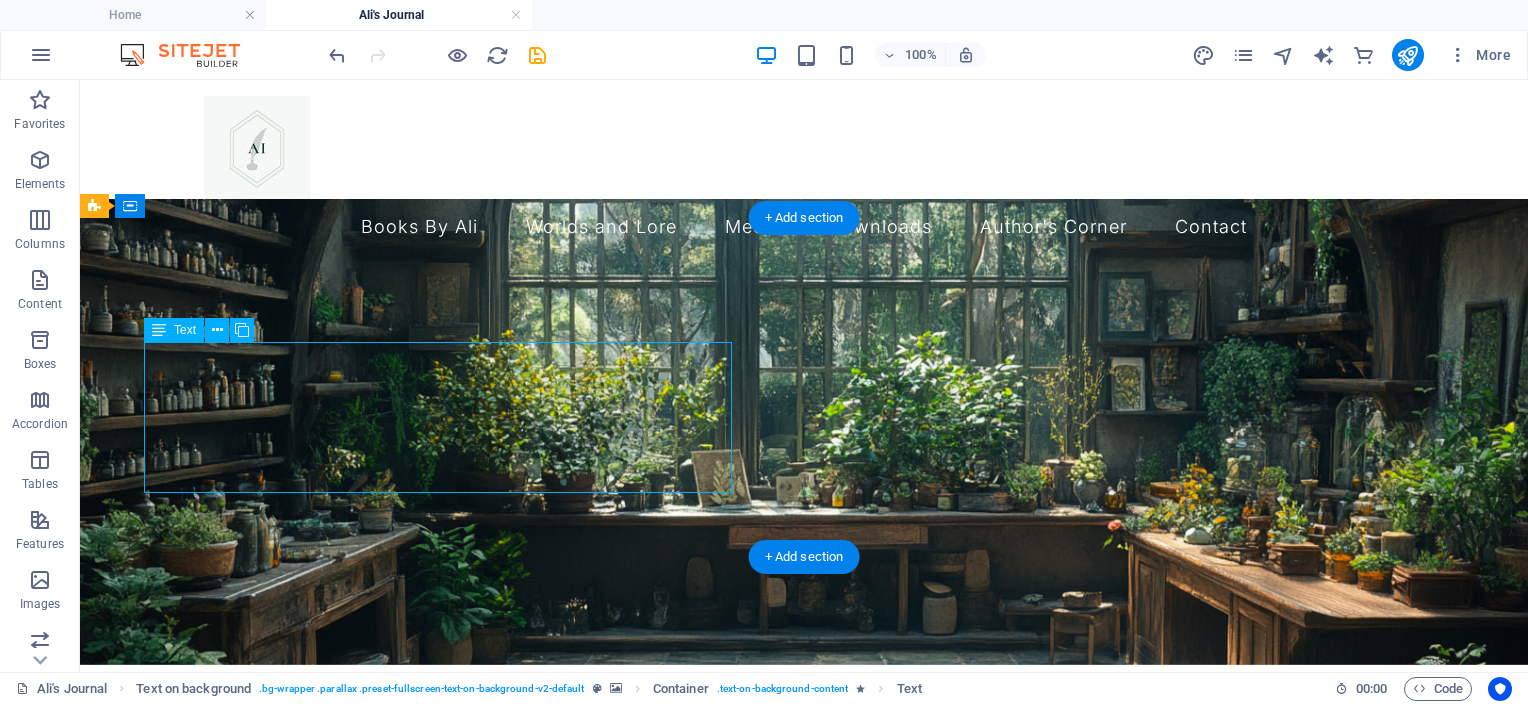 drag, startPoint x: 336, startPoint y: 486, endPoint x: 246, endPoint y: 438, distance: 102 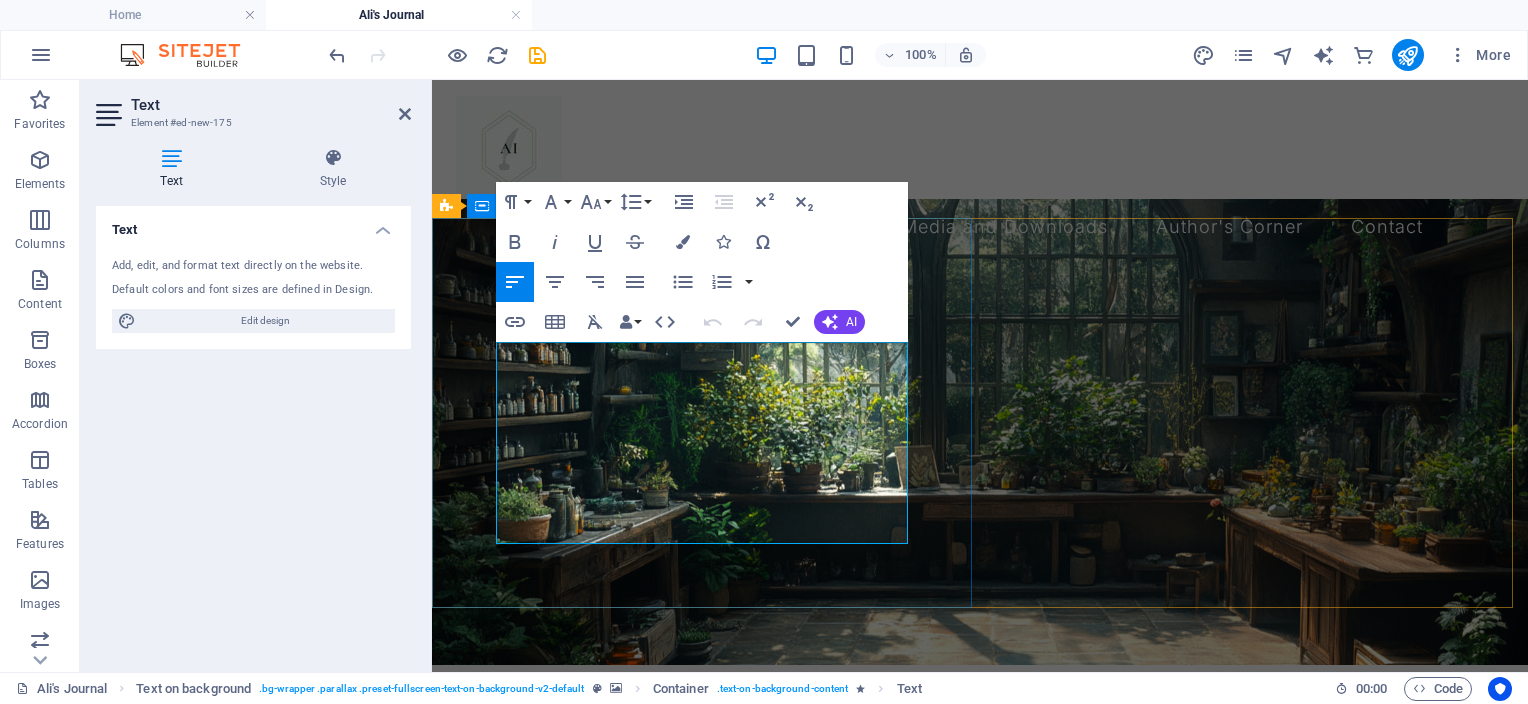 drag, startPoint x: 808, startPoint y: 528, endPoint x: 490, endPoint y: 348, distance: 365.40936 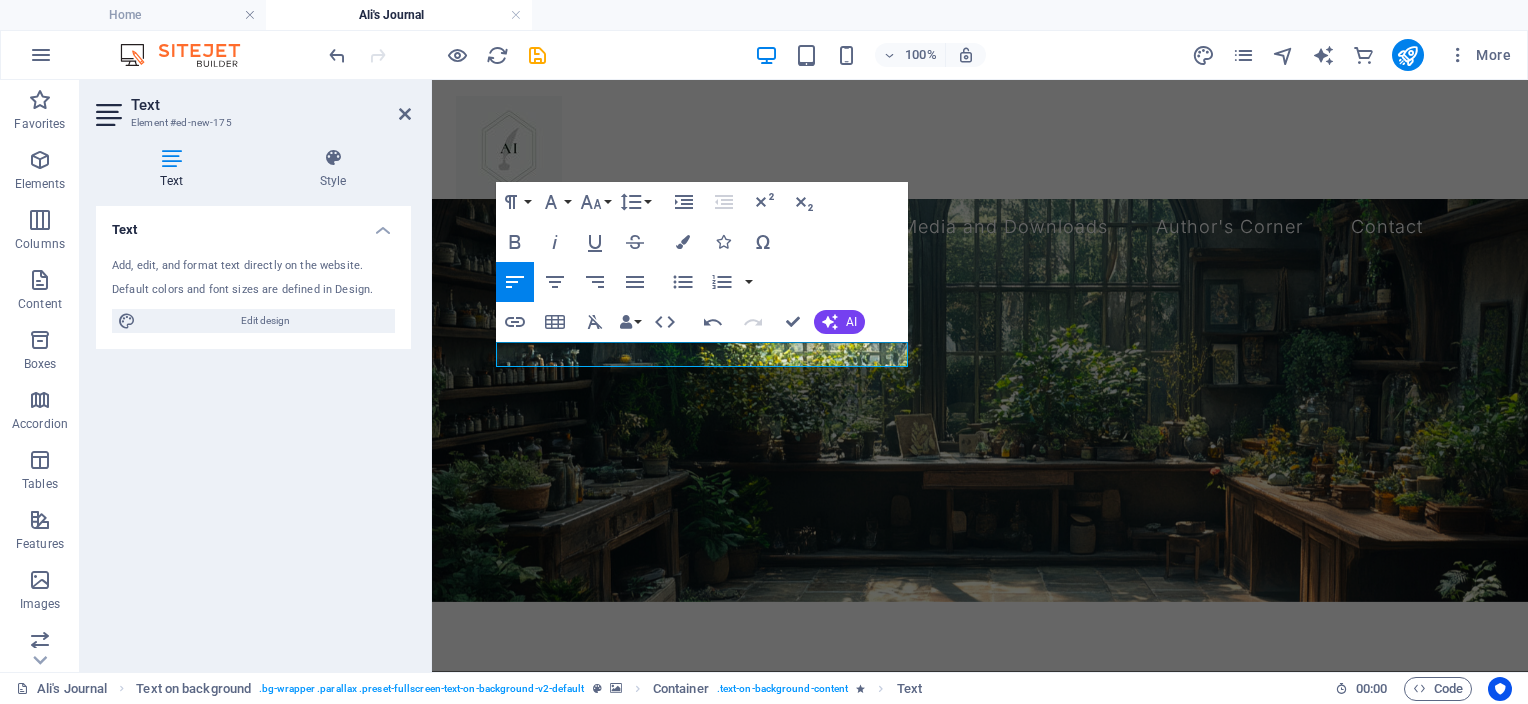 click at bounding box center (980, 904) 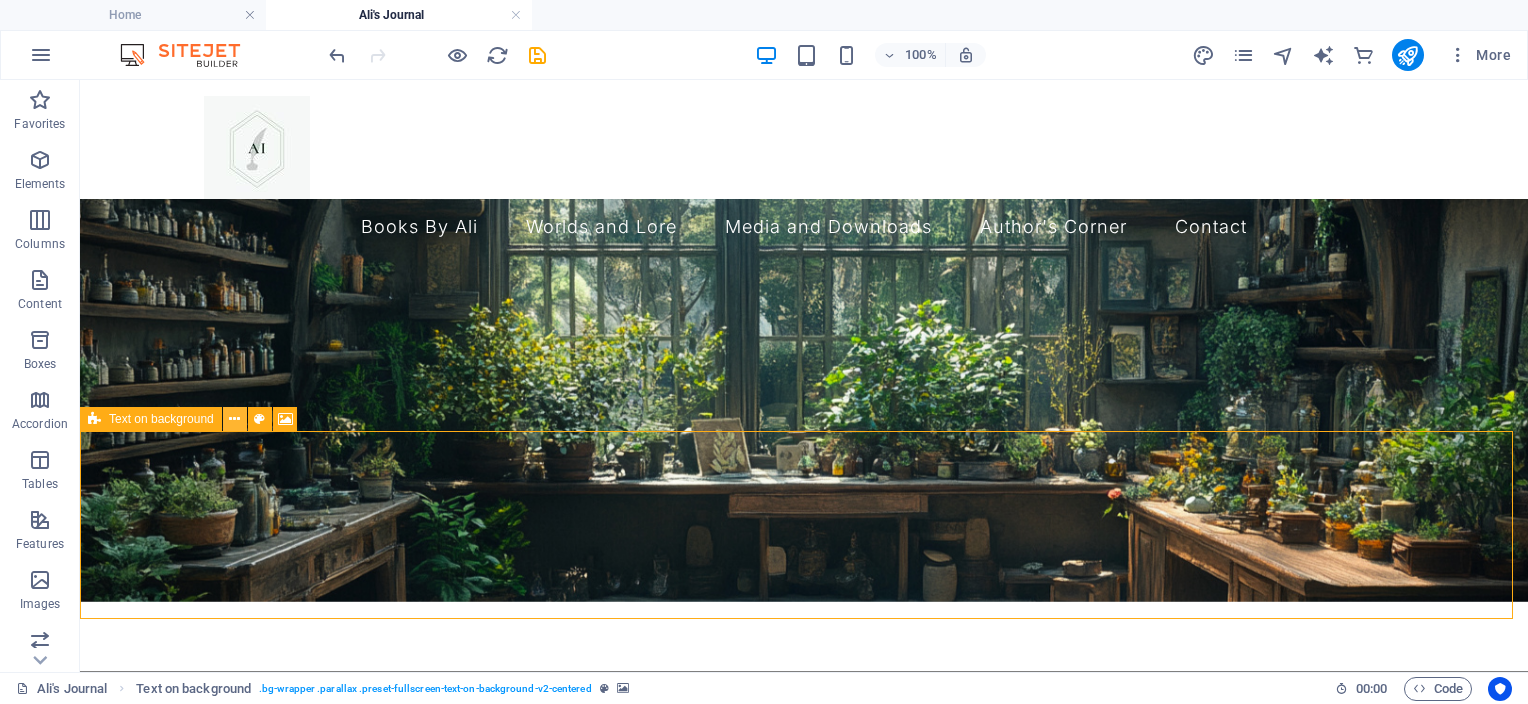 click at bounding box center (234, 419) 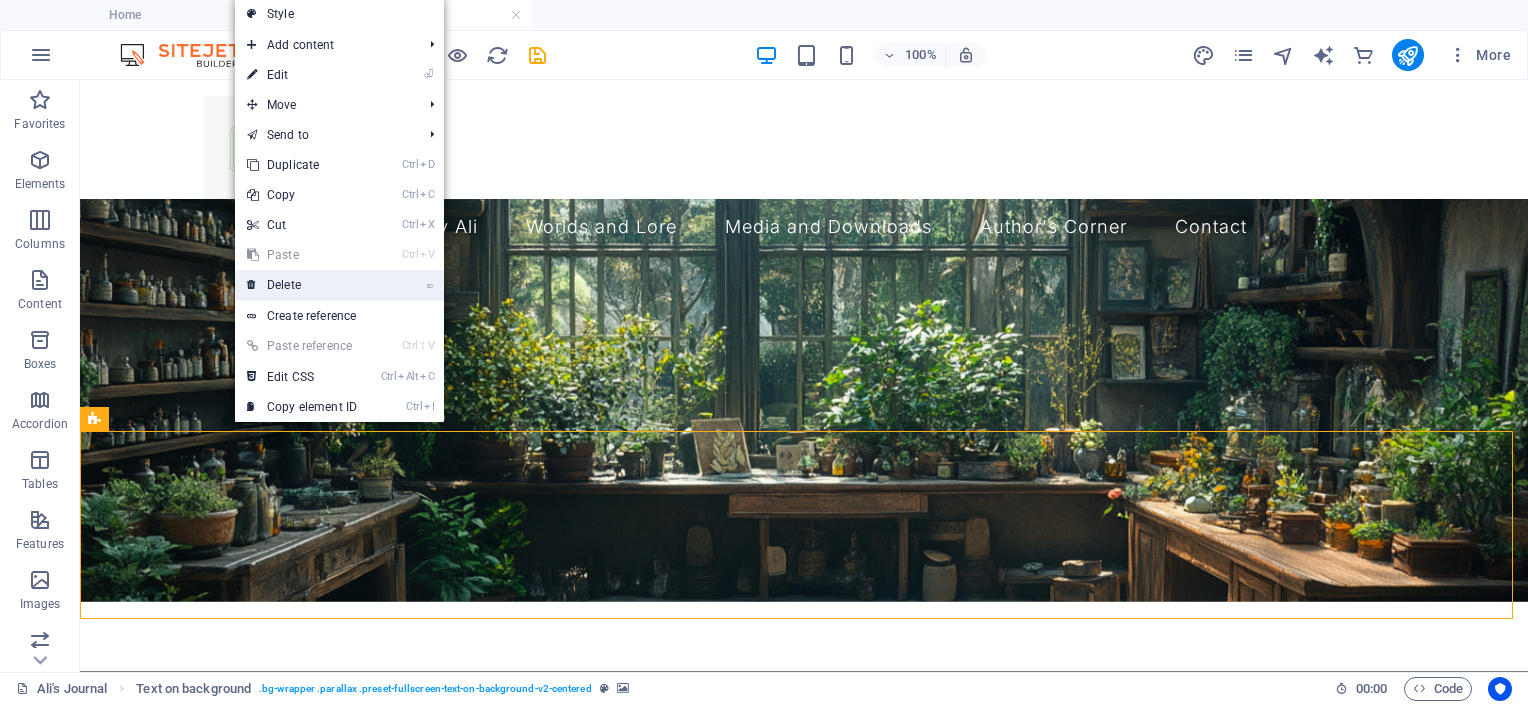 click on "⌦  Delete" at bounding box center (302, 285) 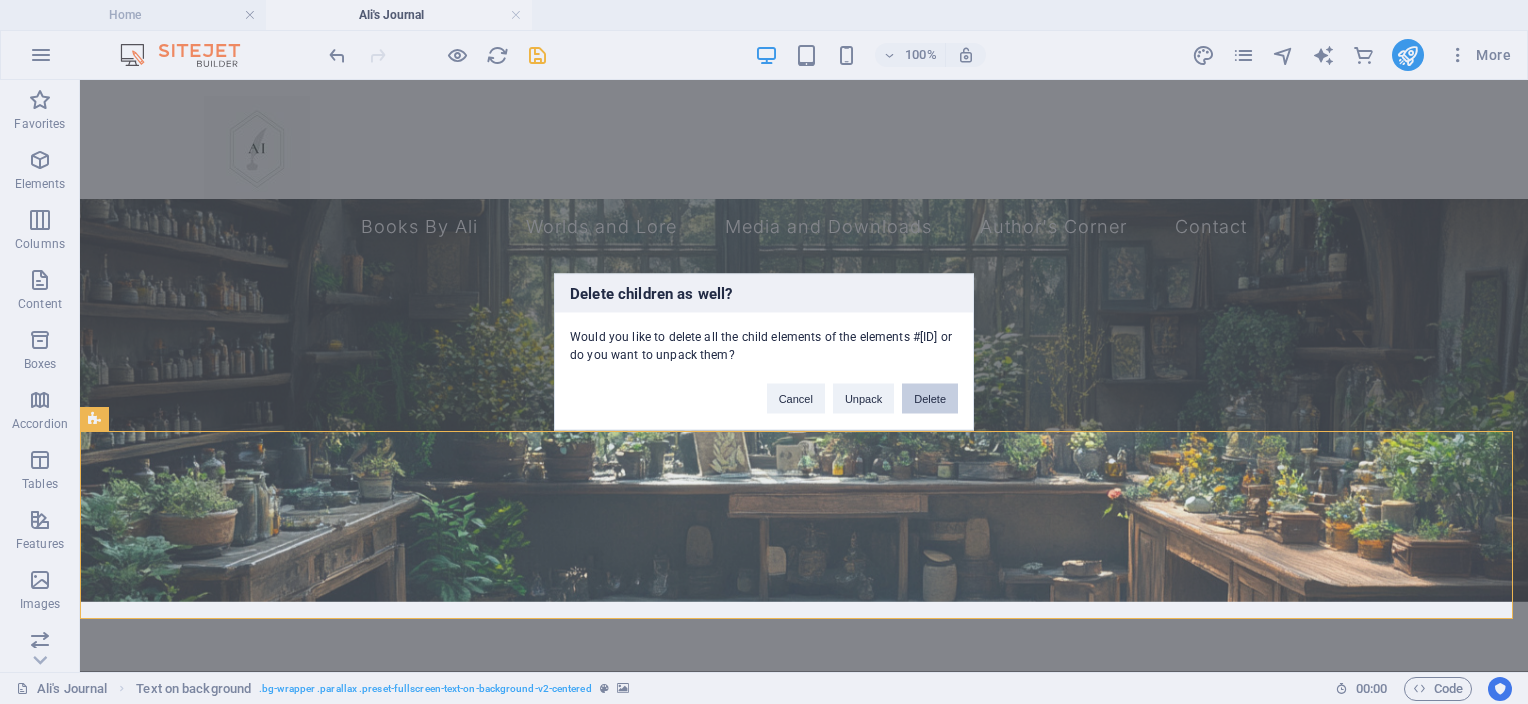 click on "Delete" at bounding box center (930, 399) 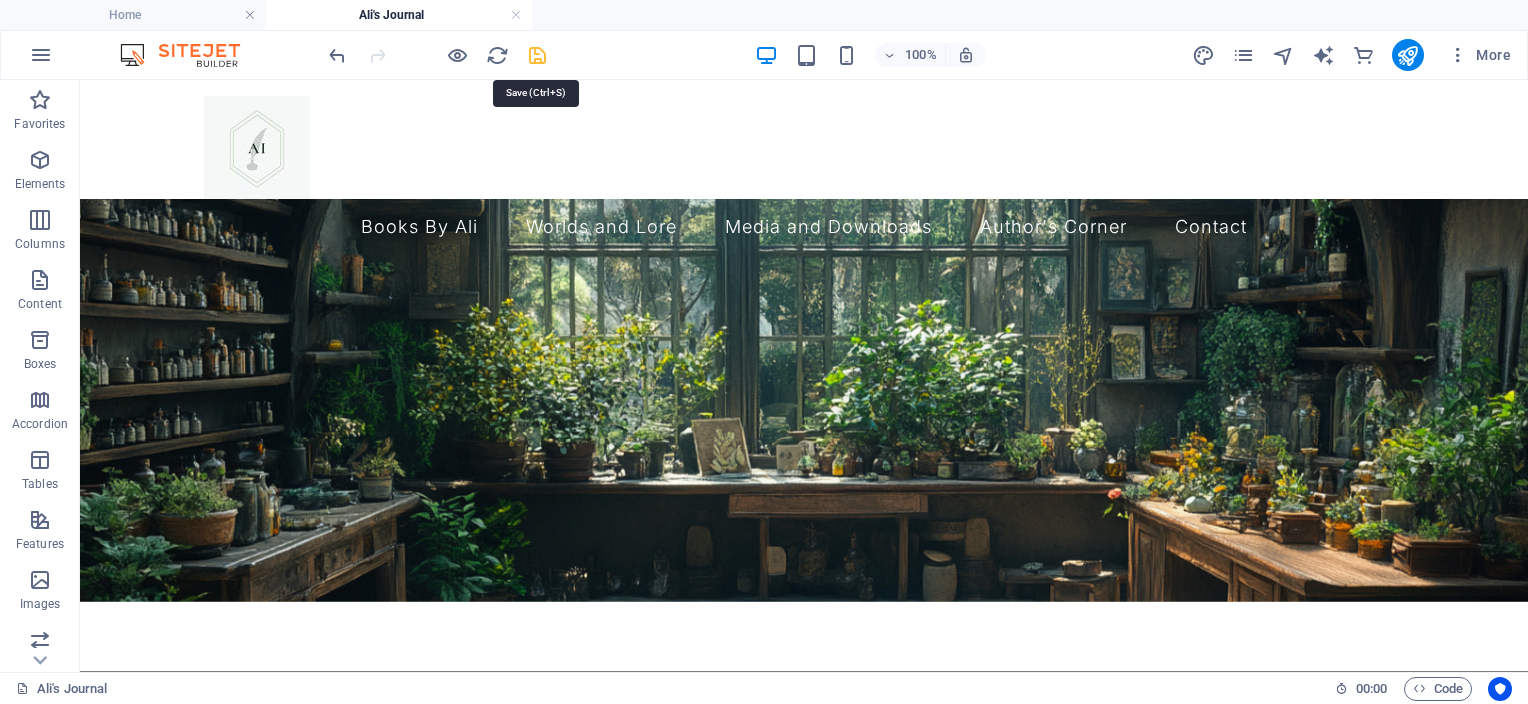 click at bounding box center [537, 55] 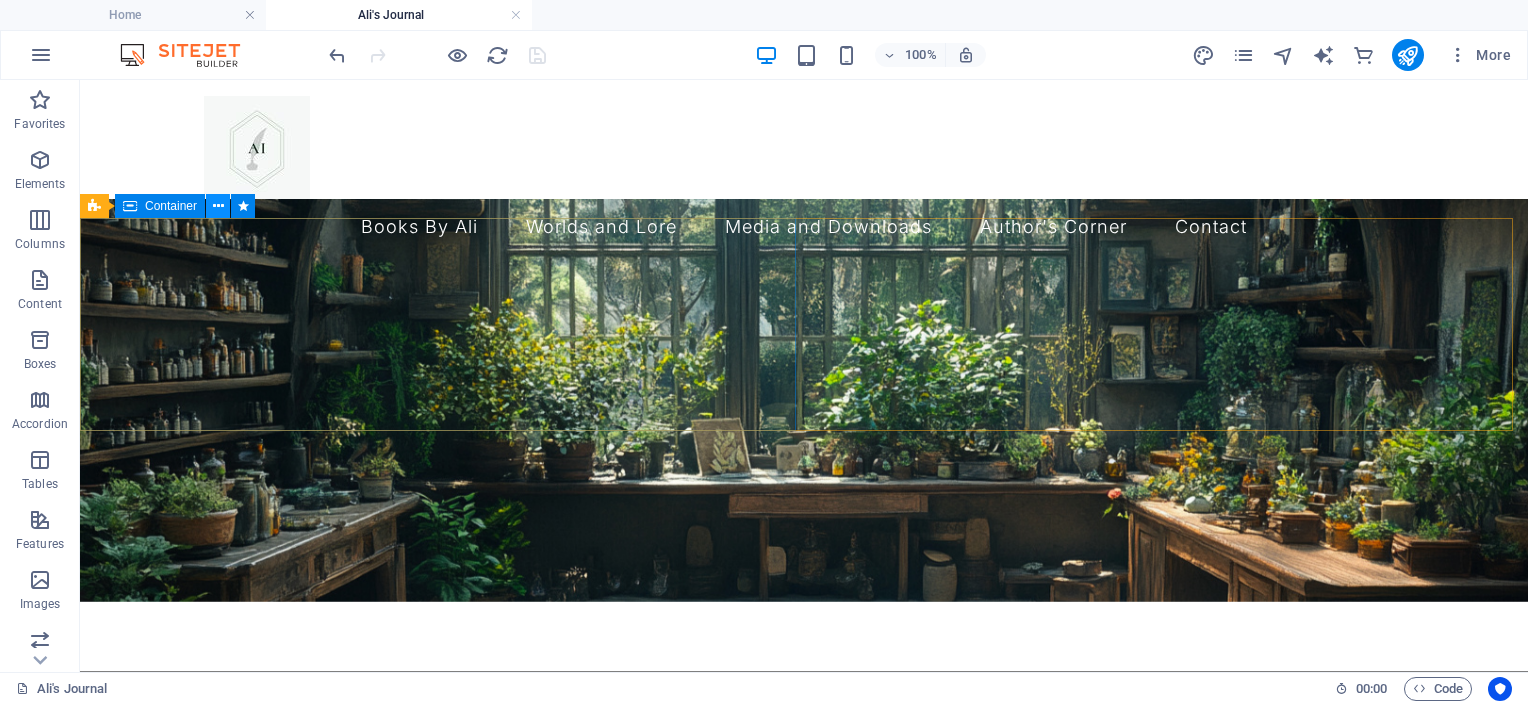 click at bounding box center [218, 206] 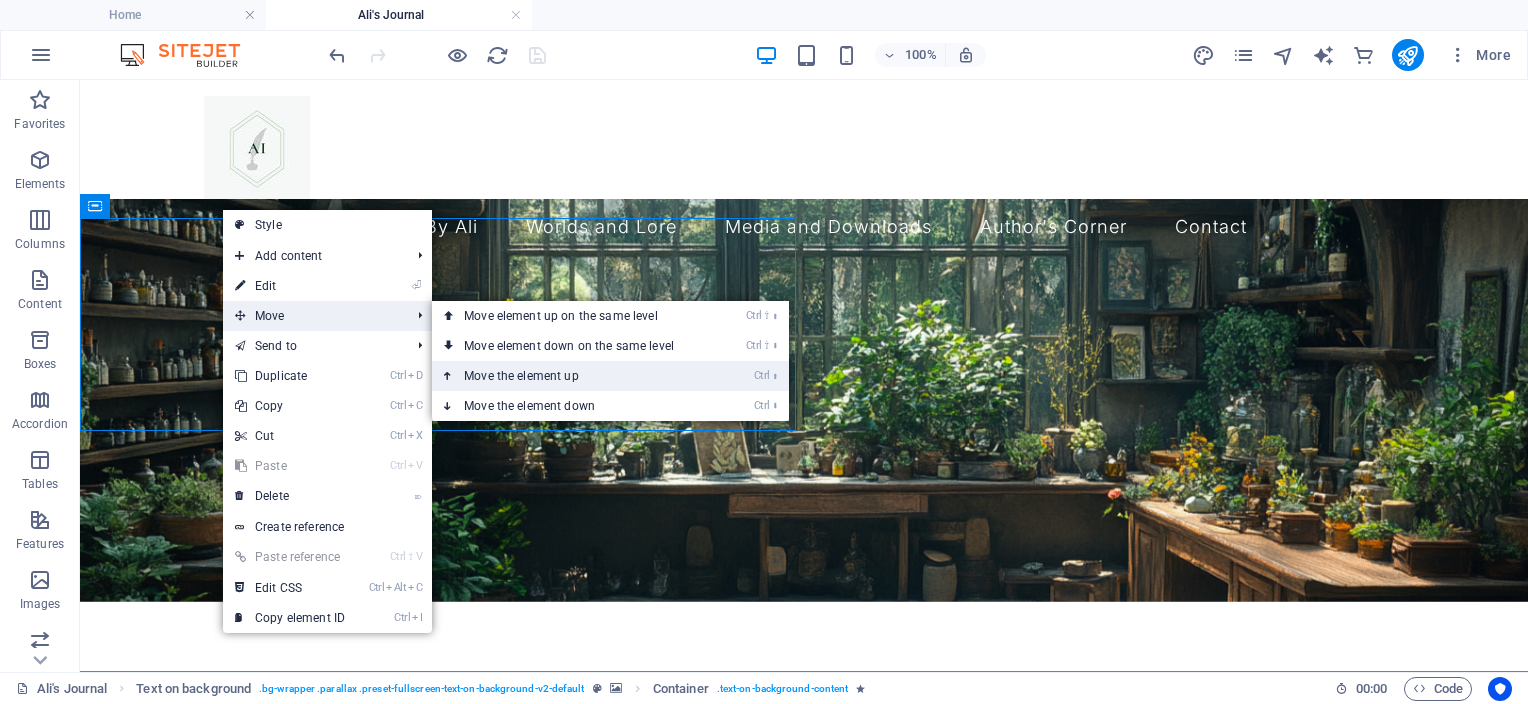 click on "Ctrl ⬆  Move the element up" at bounding box center [573, 376] 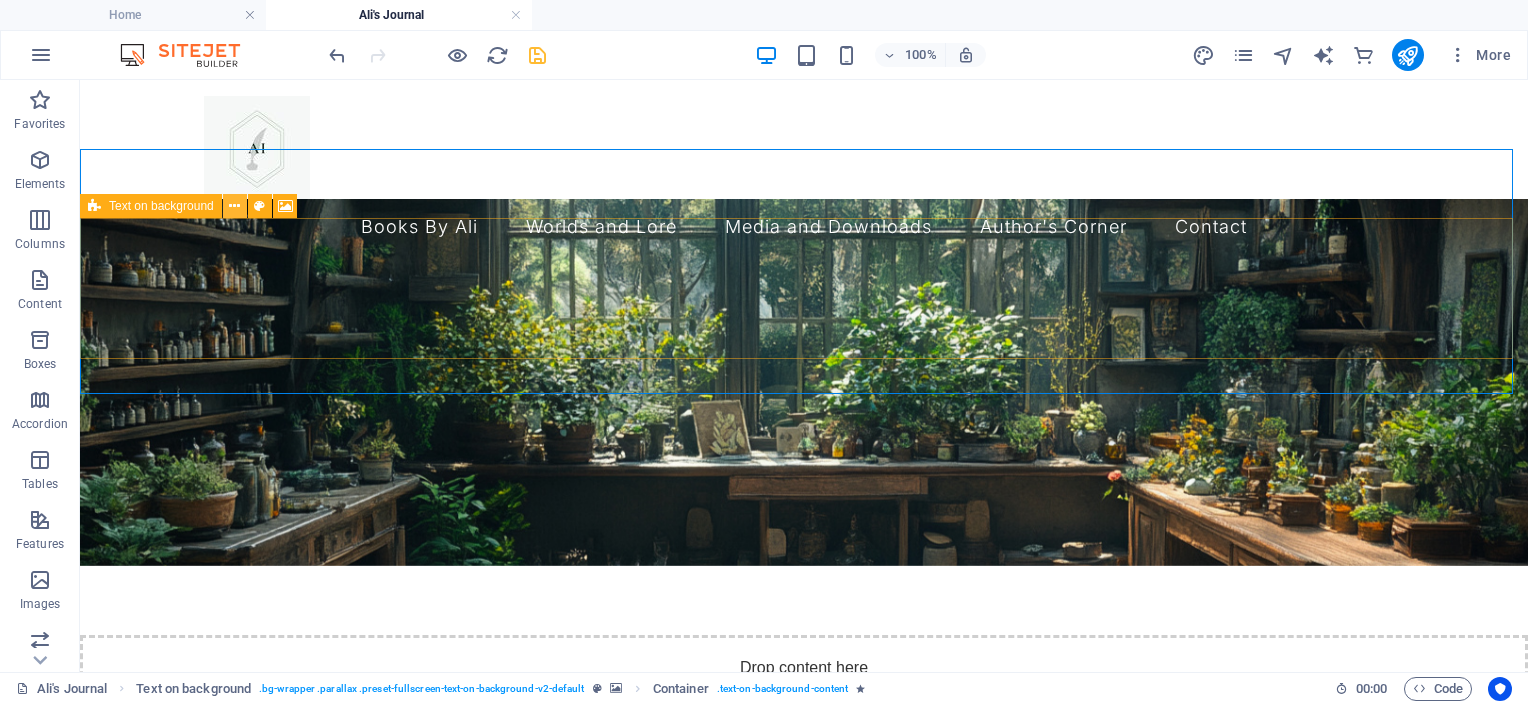 click at bounding box center [234, 206] 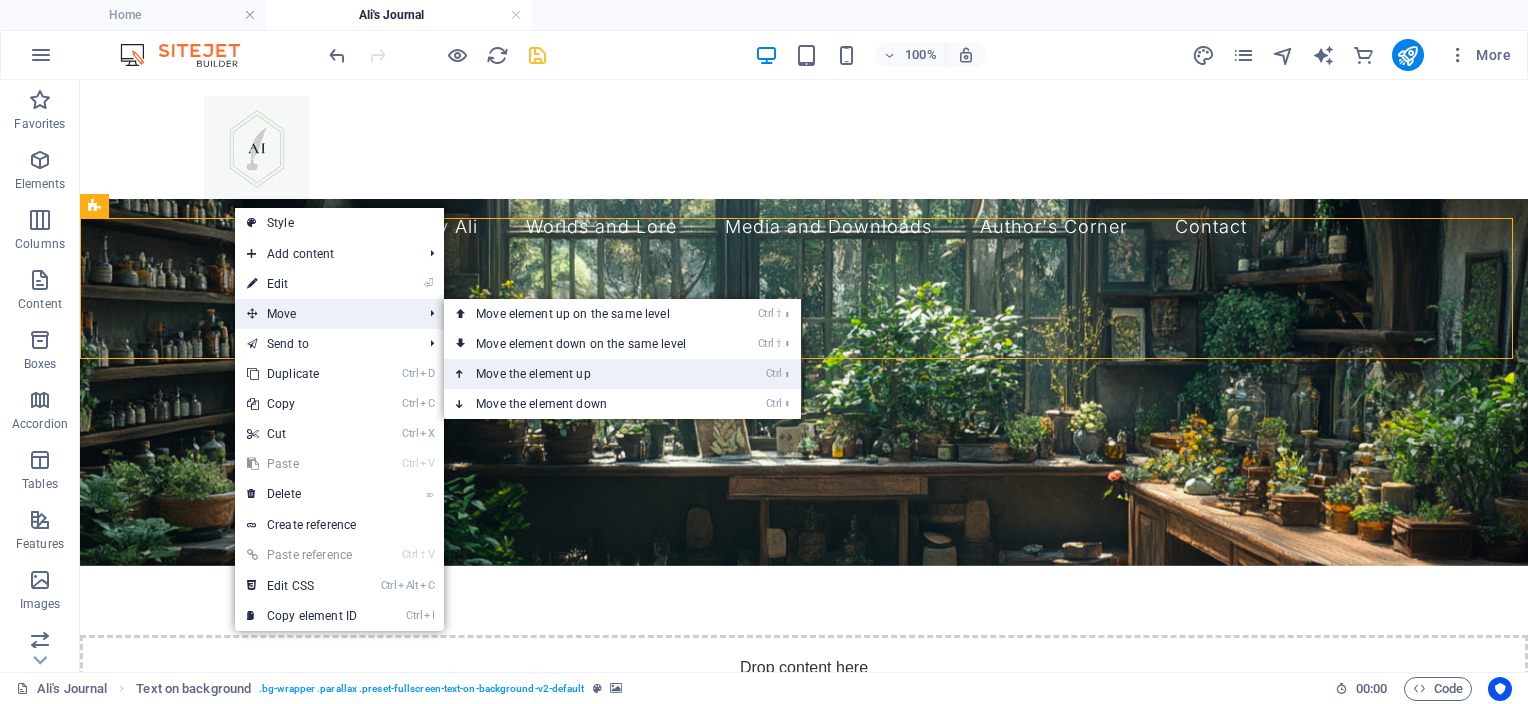 click on "Ctrl ⬆  Move the element up" at bounding box center [585, 374] 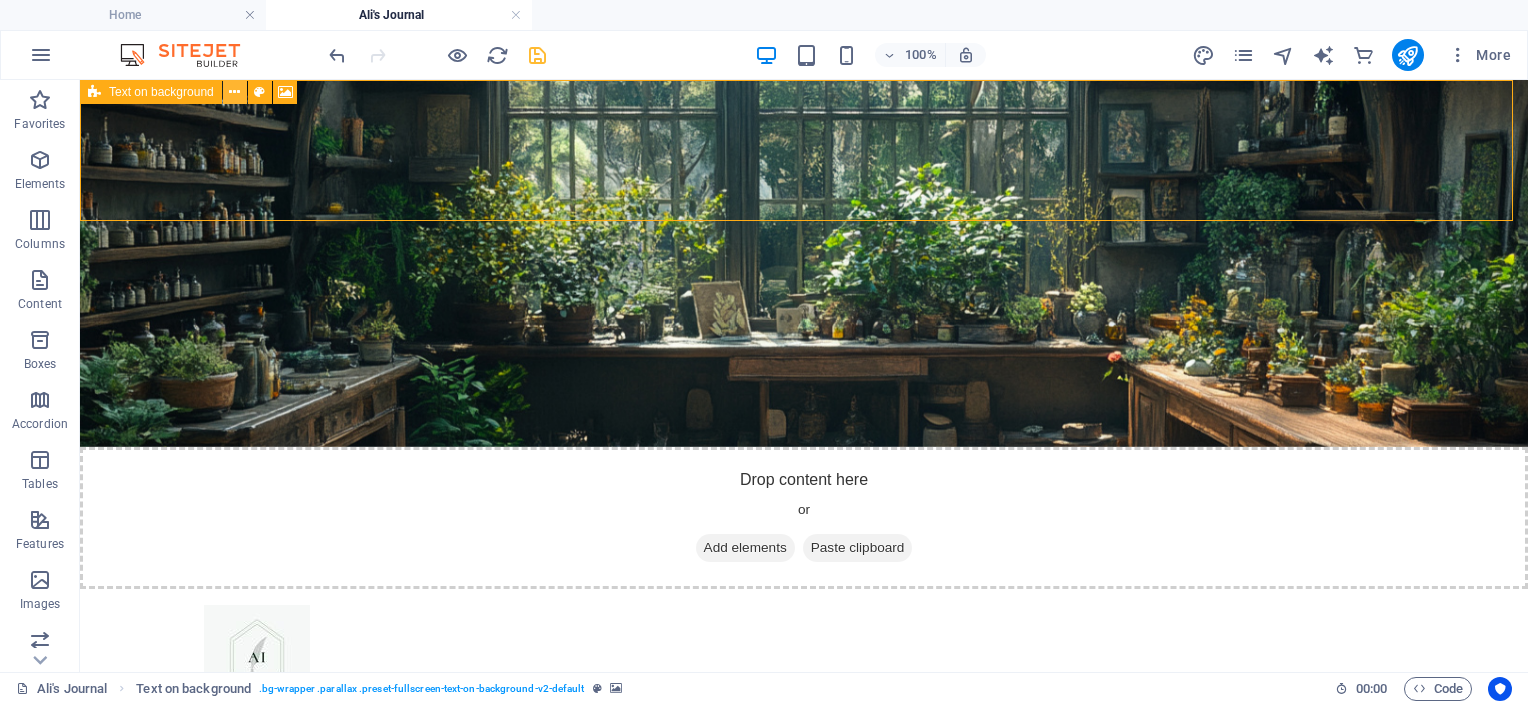 click at bounding box center (235, 92) 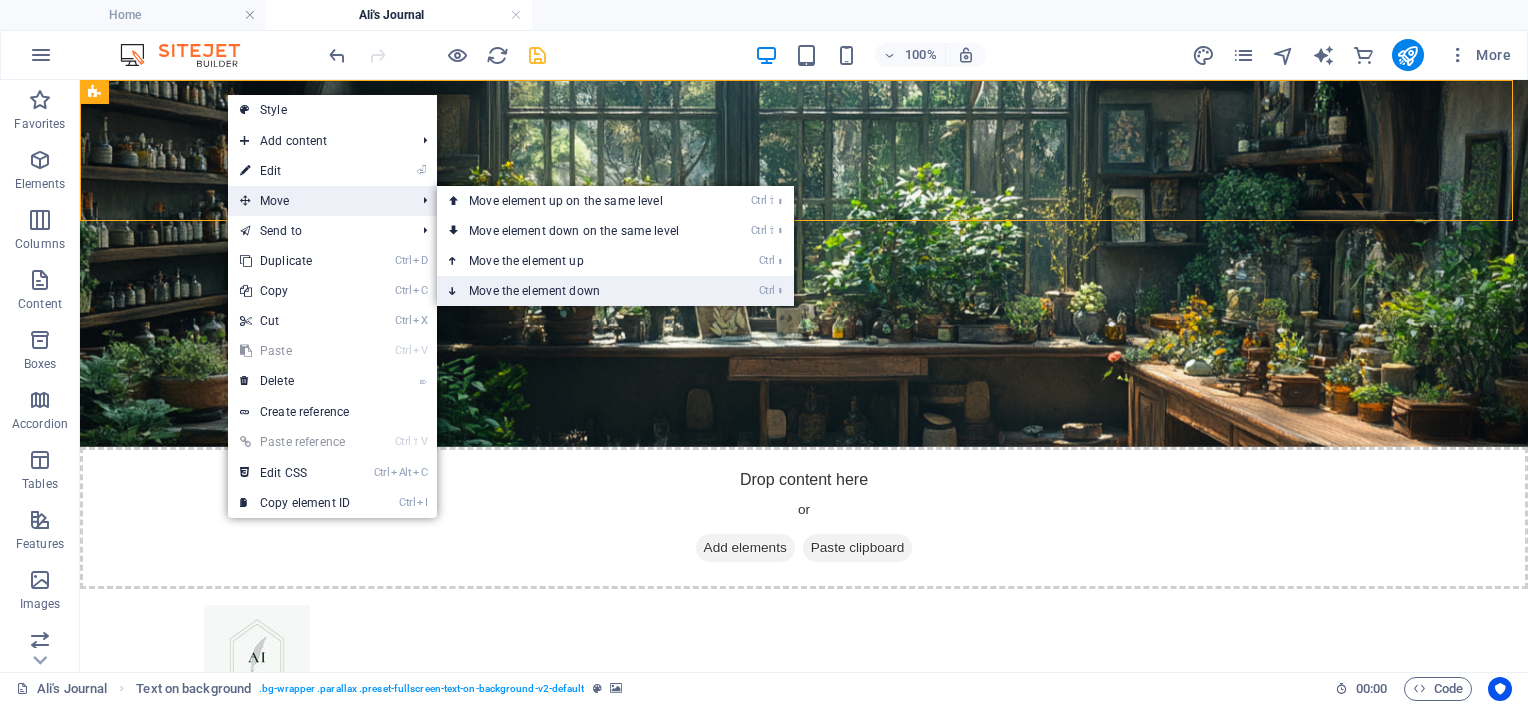 click on "Ctrl ⬇  Move the element down" at bounding box center [578, 291] 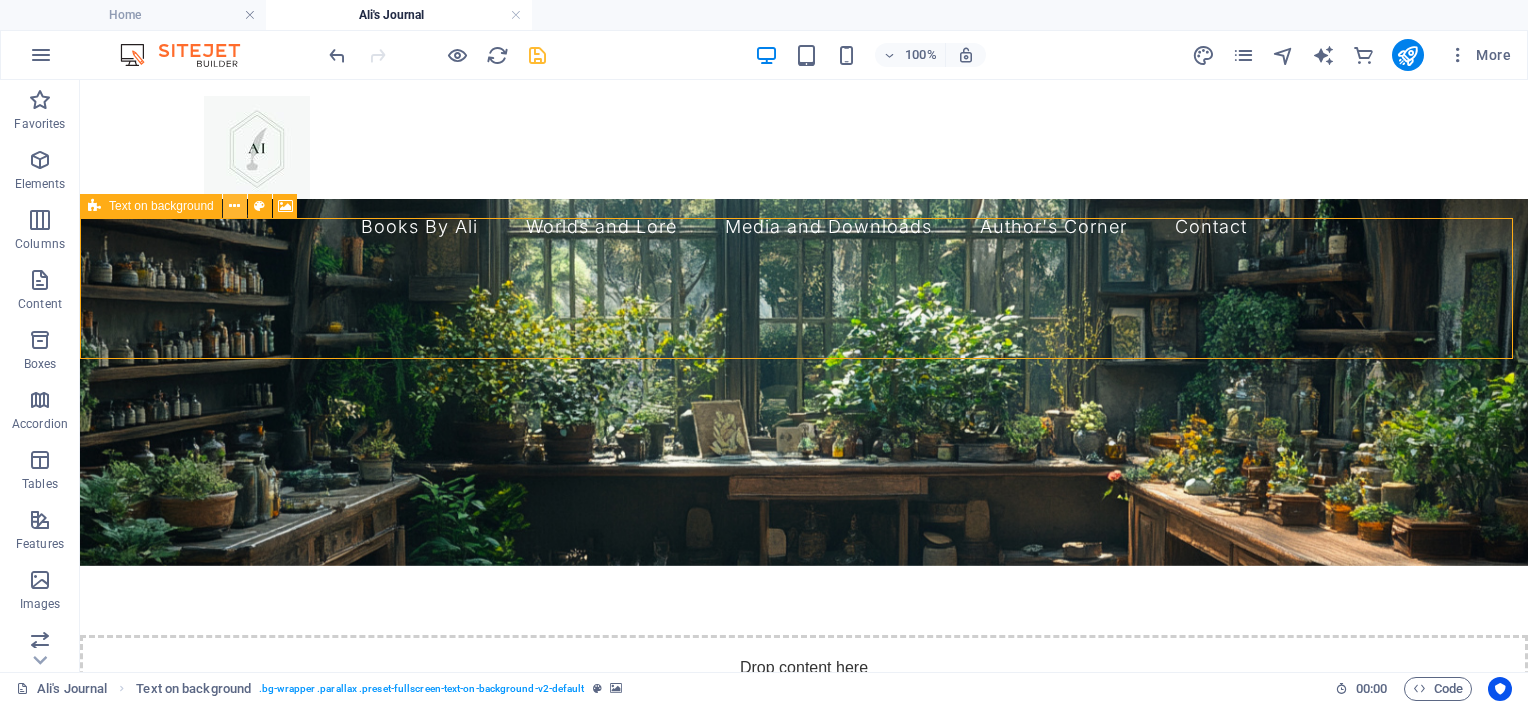click at bounding box center [234, 206] 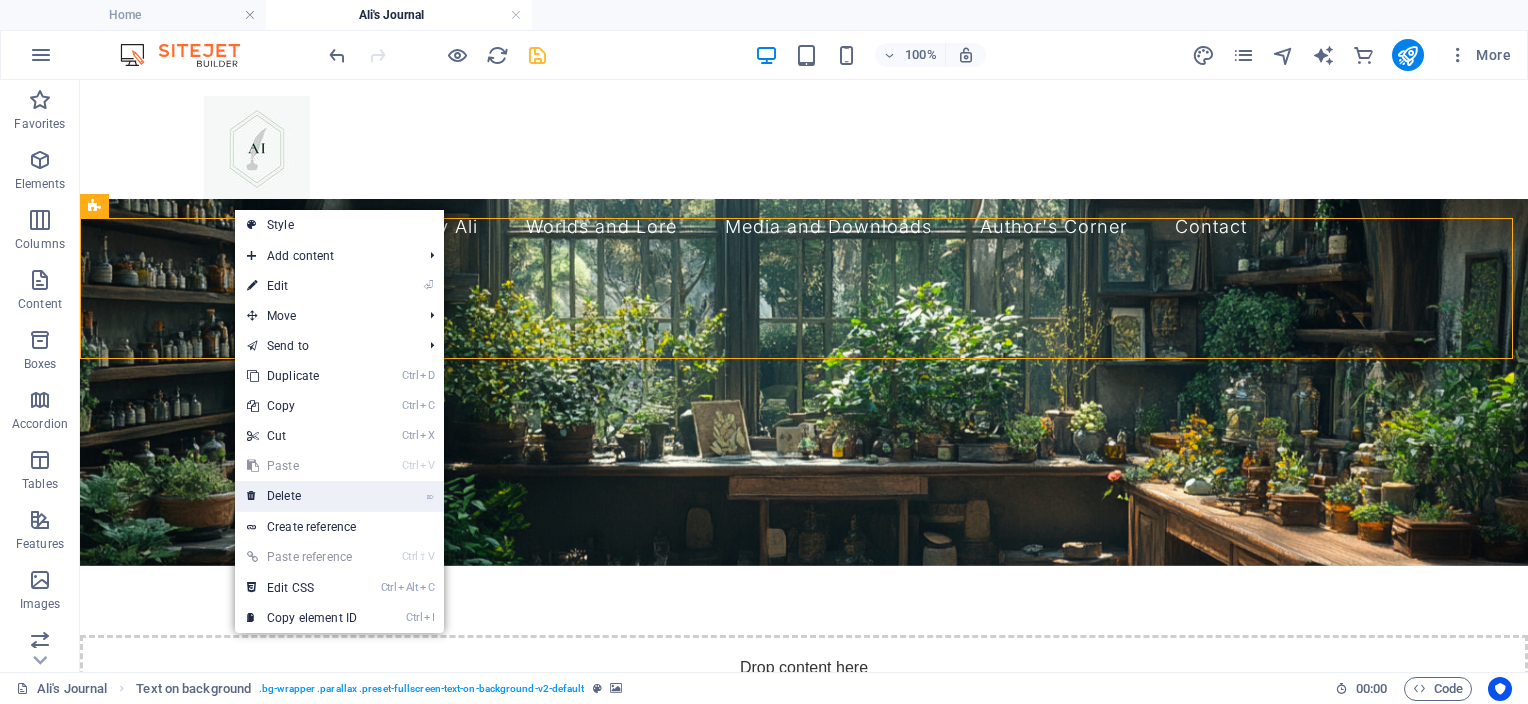 click on "⌦  Delete" at bounding box center [302, 496] 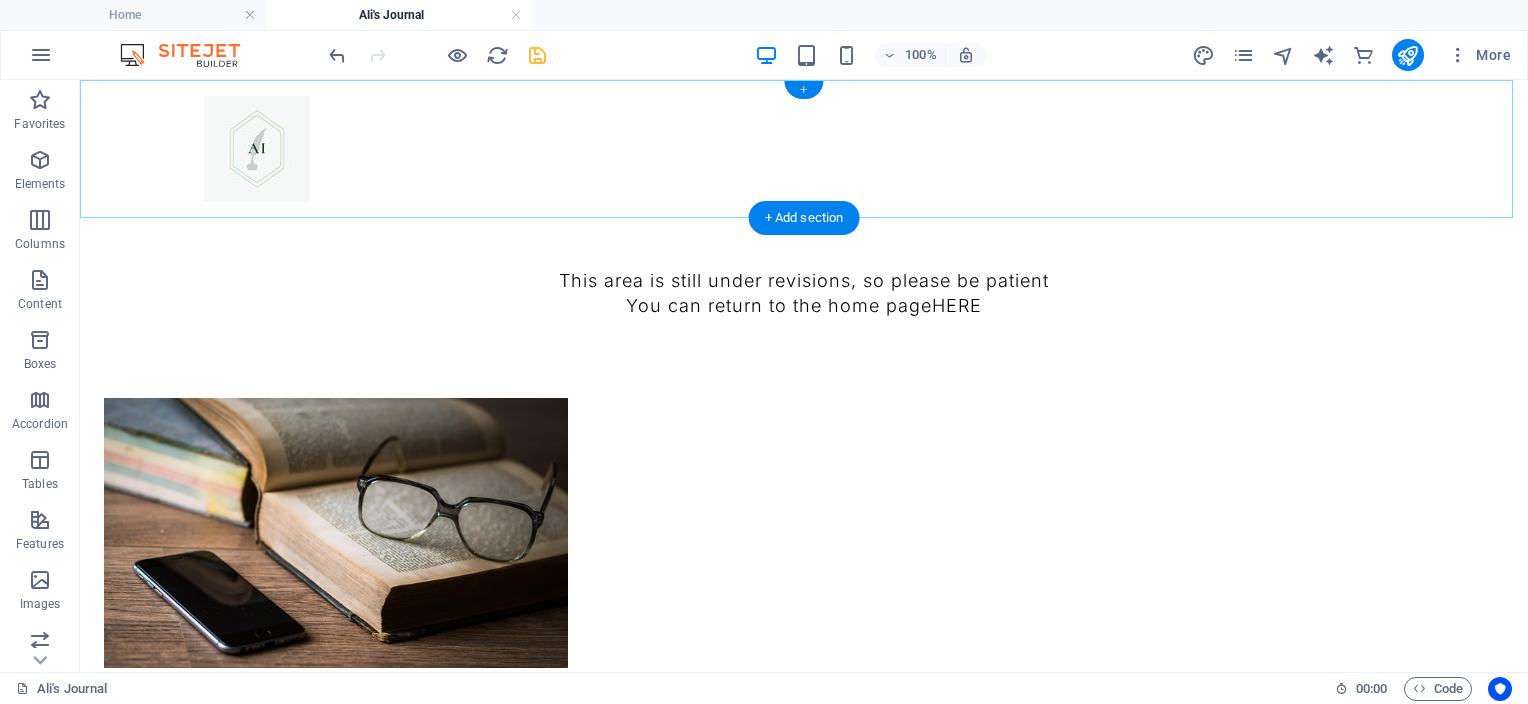 click on "+" at bounding box center [803, 90] 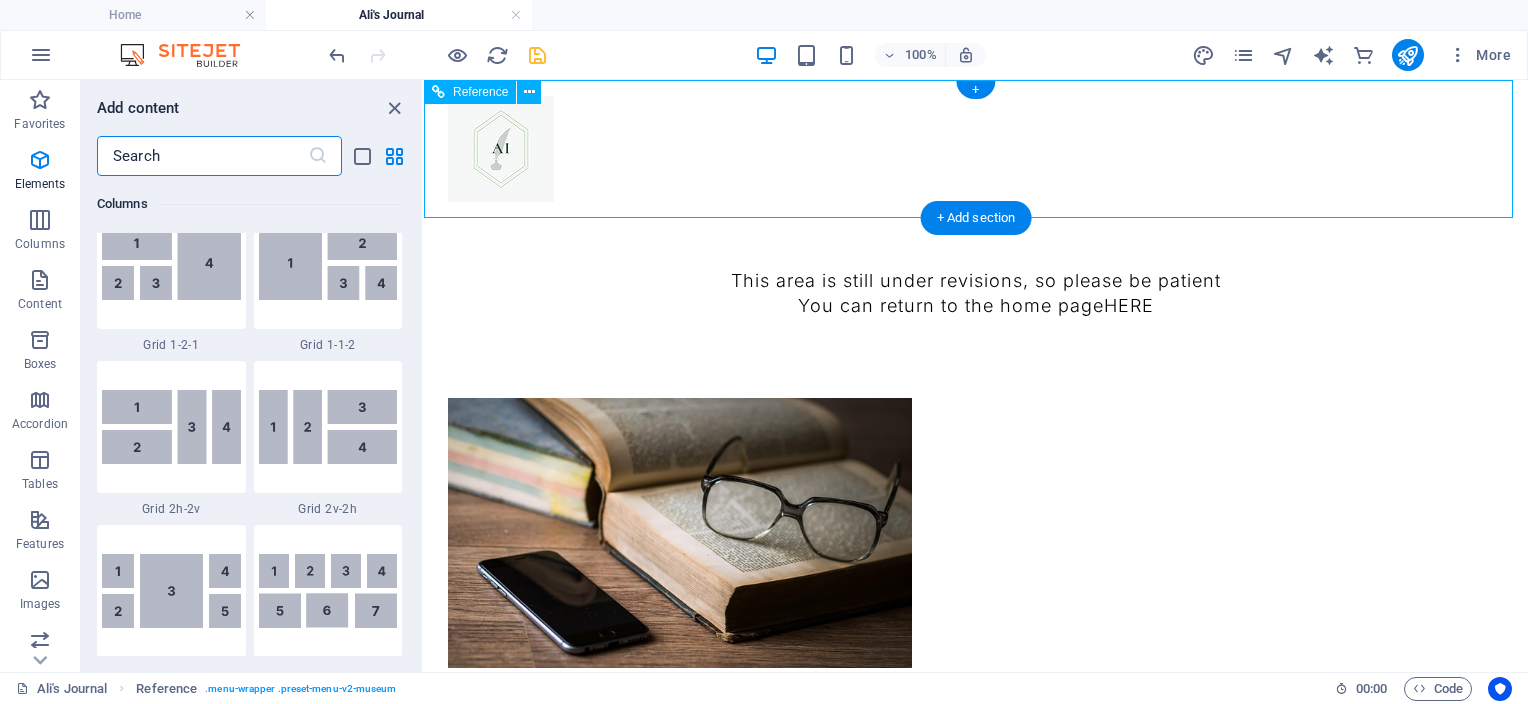 scroll, scrollTop: 3499, scrollLeft: 0, axis: vertical 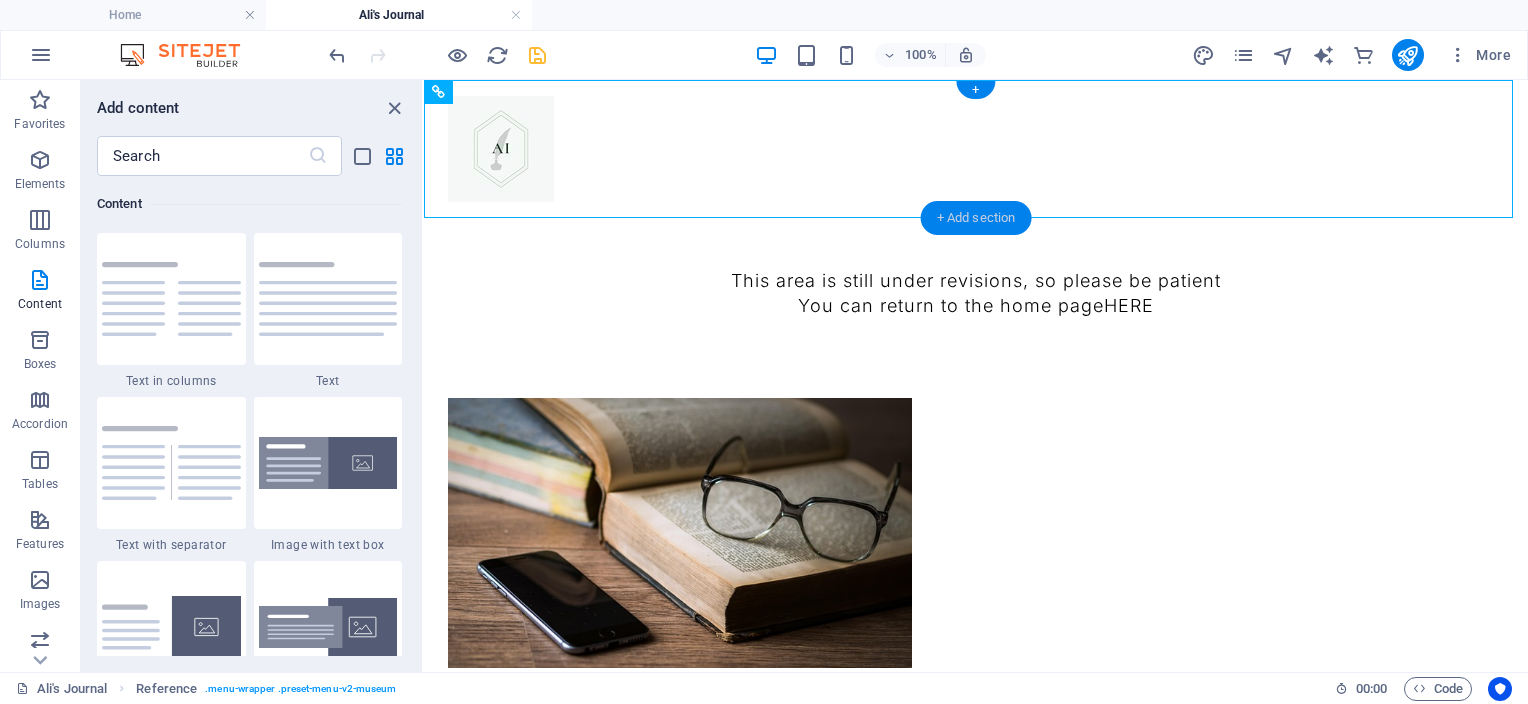 click on "+ Add section" at bounding box center [976, 218] 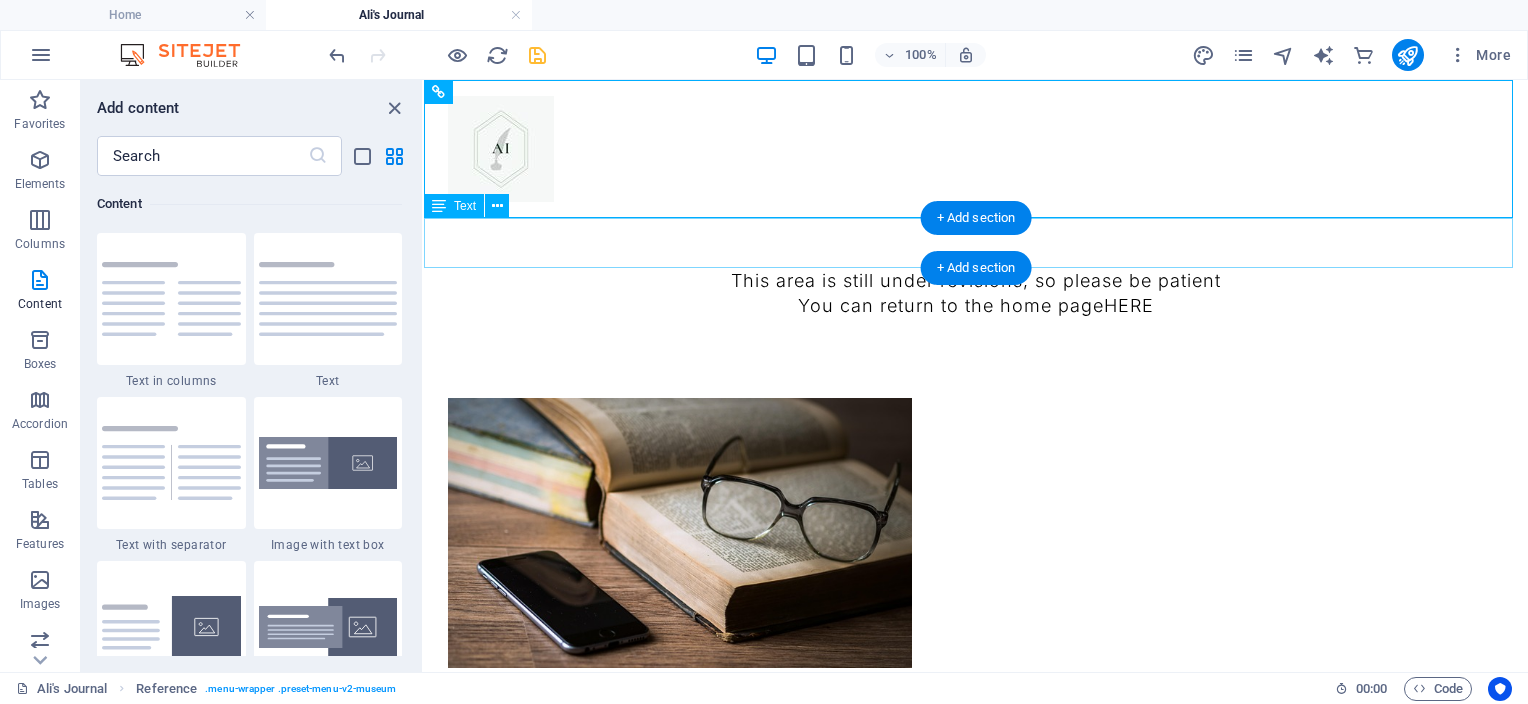 click on "This area is still under revisions, so please be patient You can return to the home page HERE" at bounding box center [976, 293] 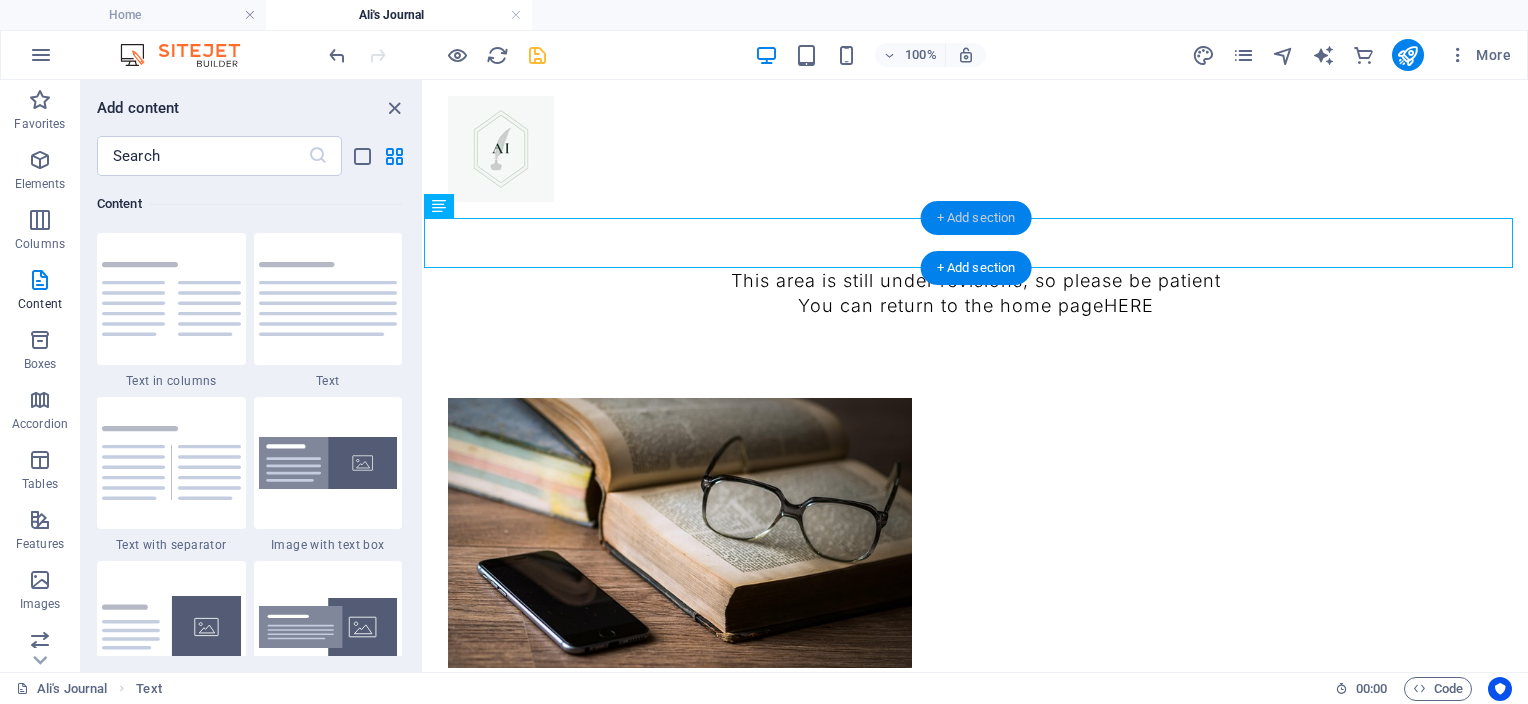click on "+ Add section" at bounding box center [976, 218] 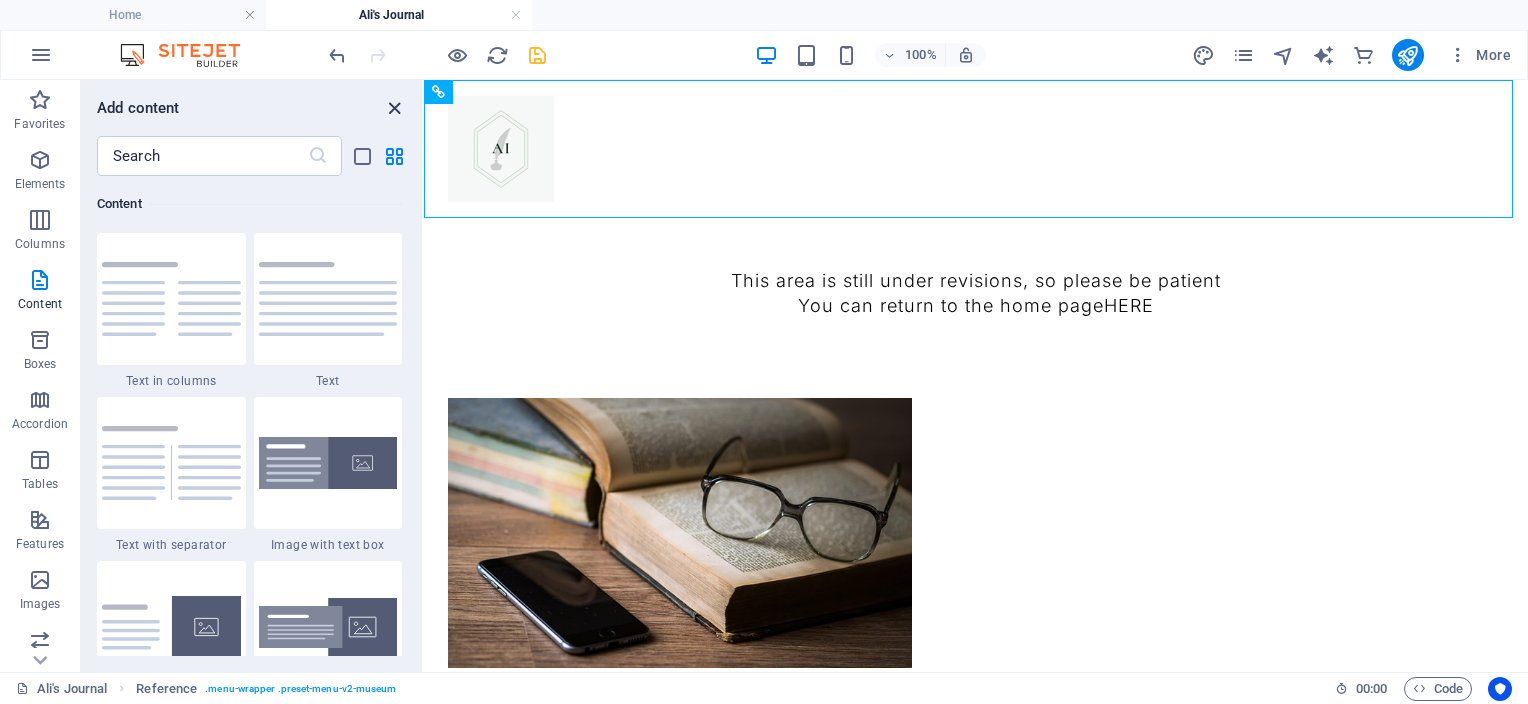 click at bounding box center (394, 108) 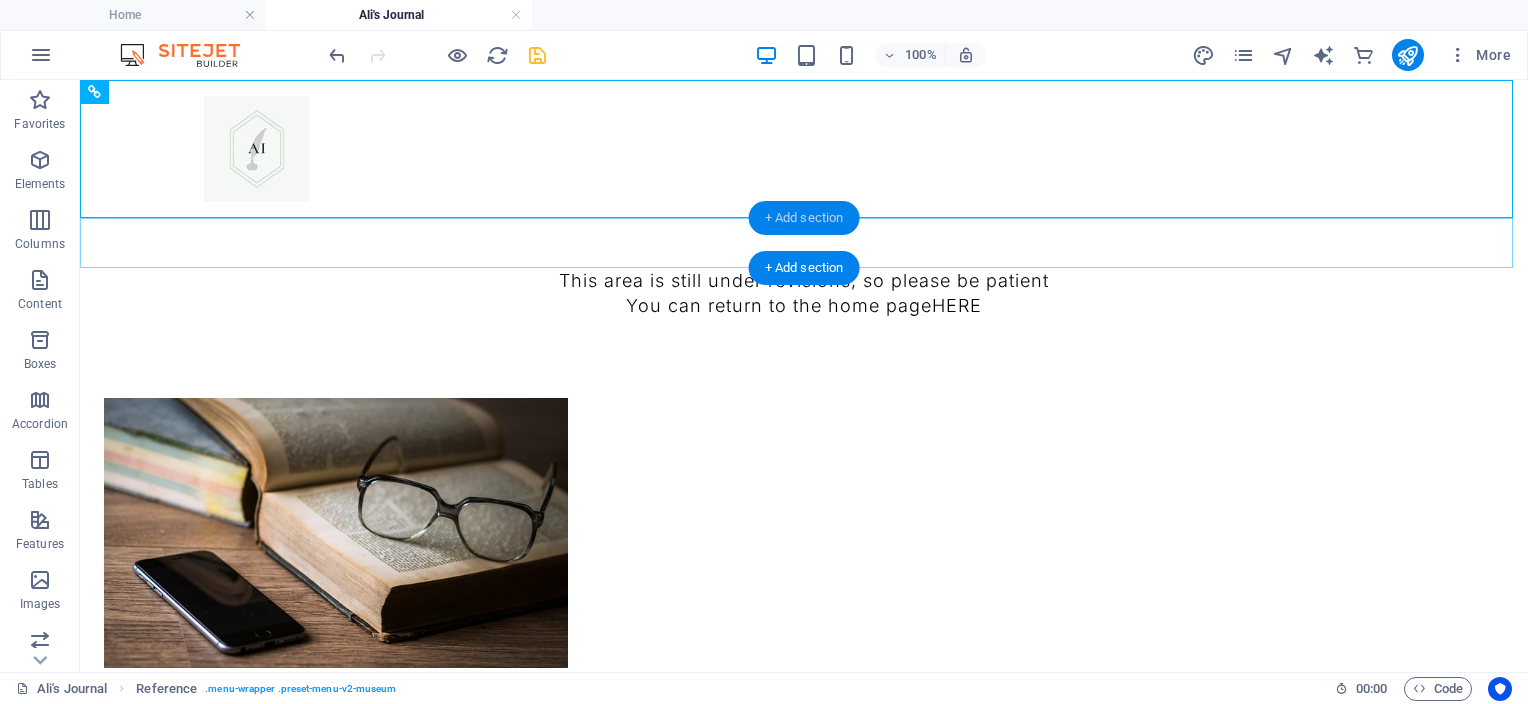 click on "+ Add section" at bounding box center [804, 218] 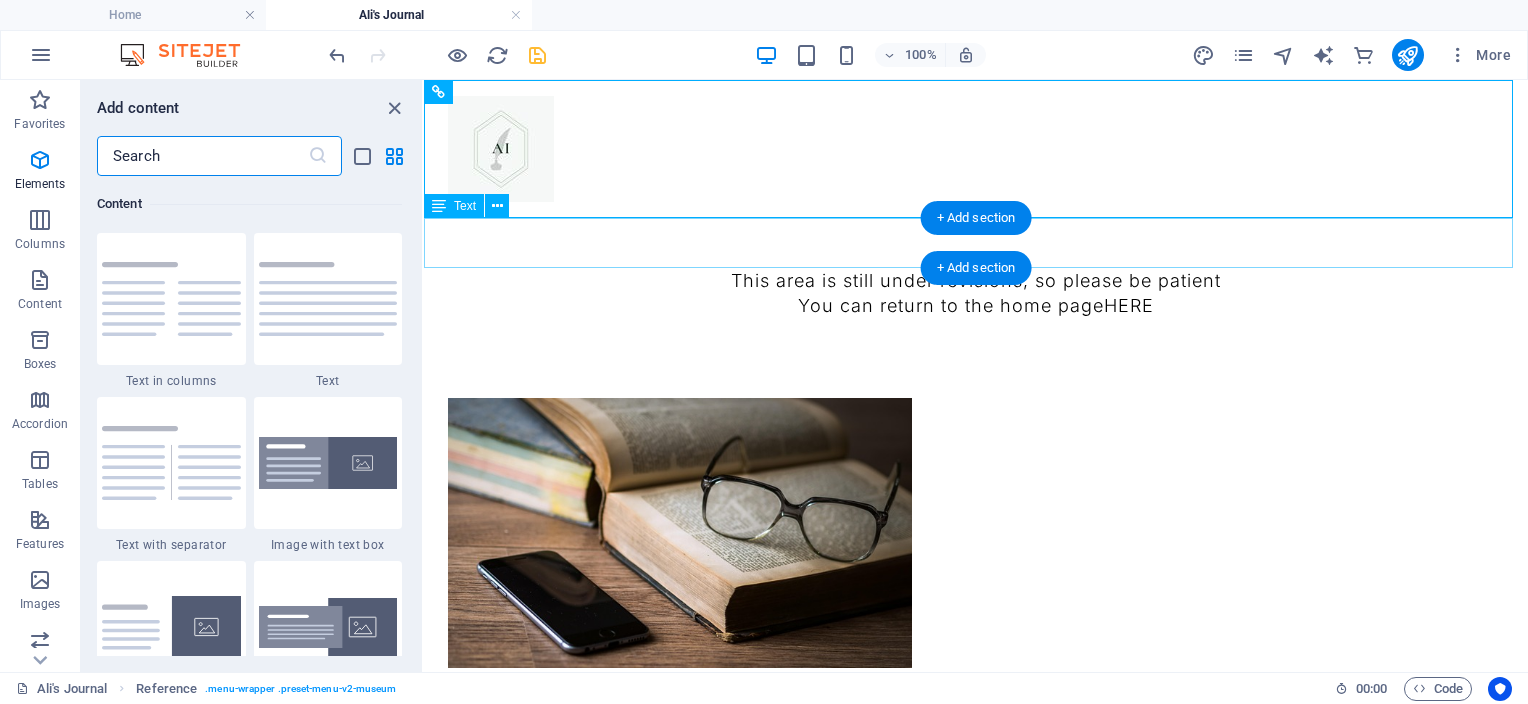 scroll, scrollTop: 3499, scrollLeft: 0, axis: vertical 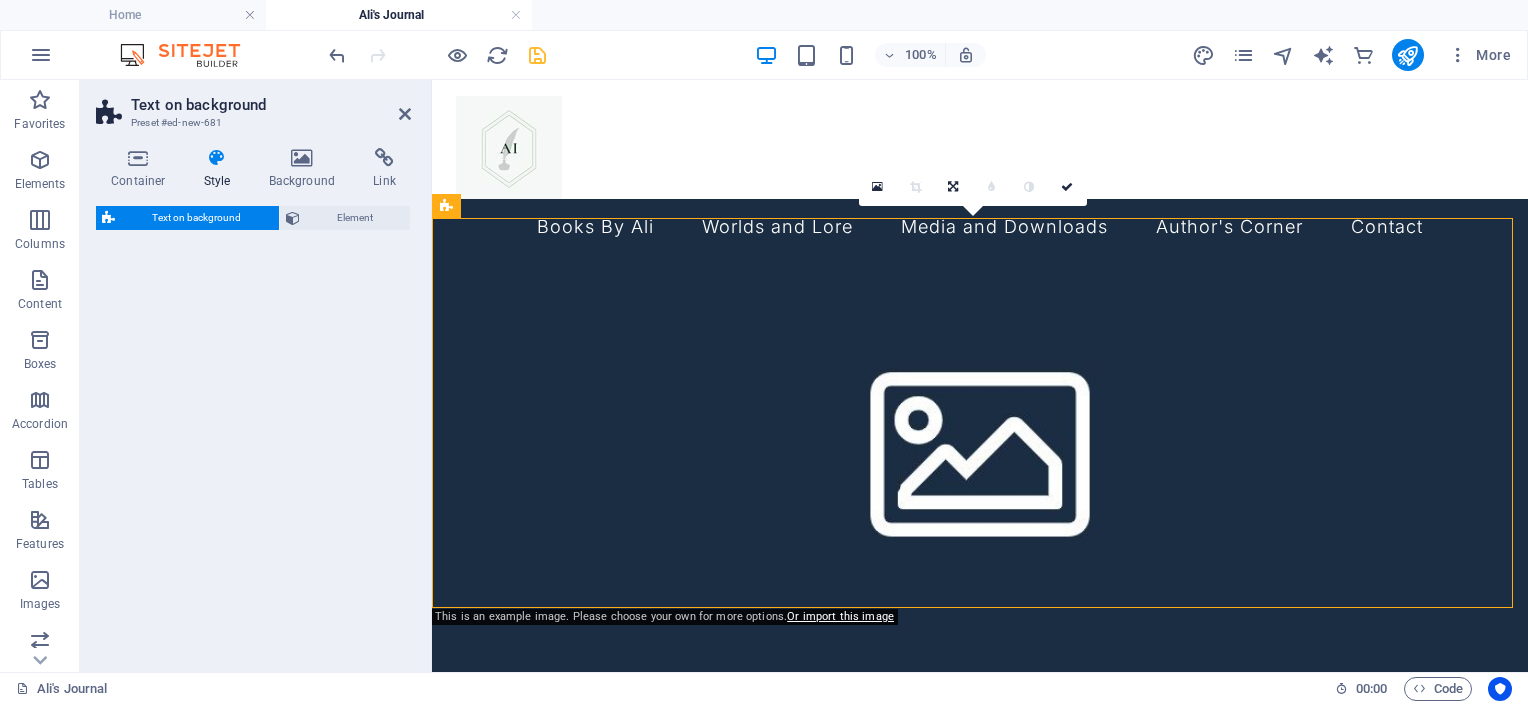 select on "%" 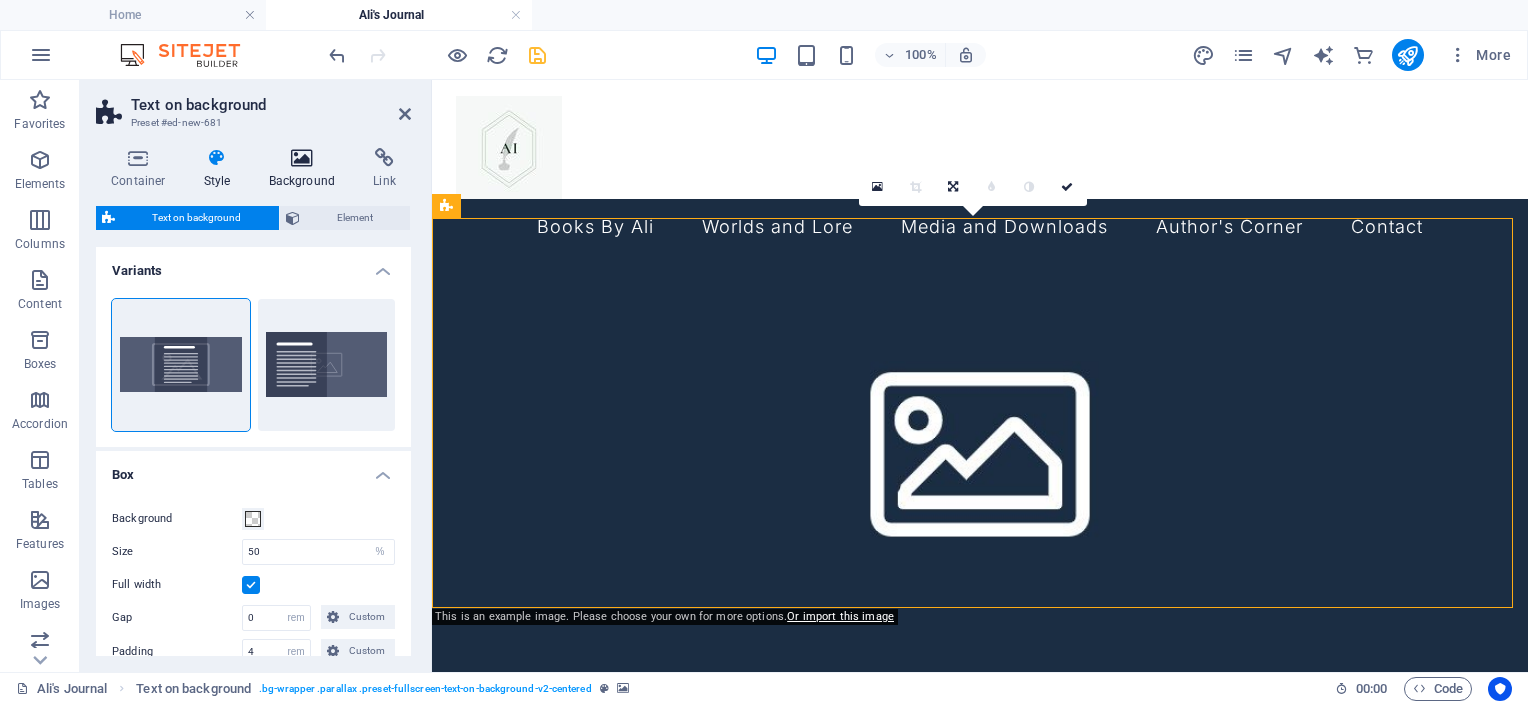 click at bounding box center (302, 158) 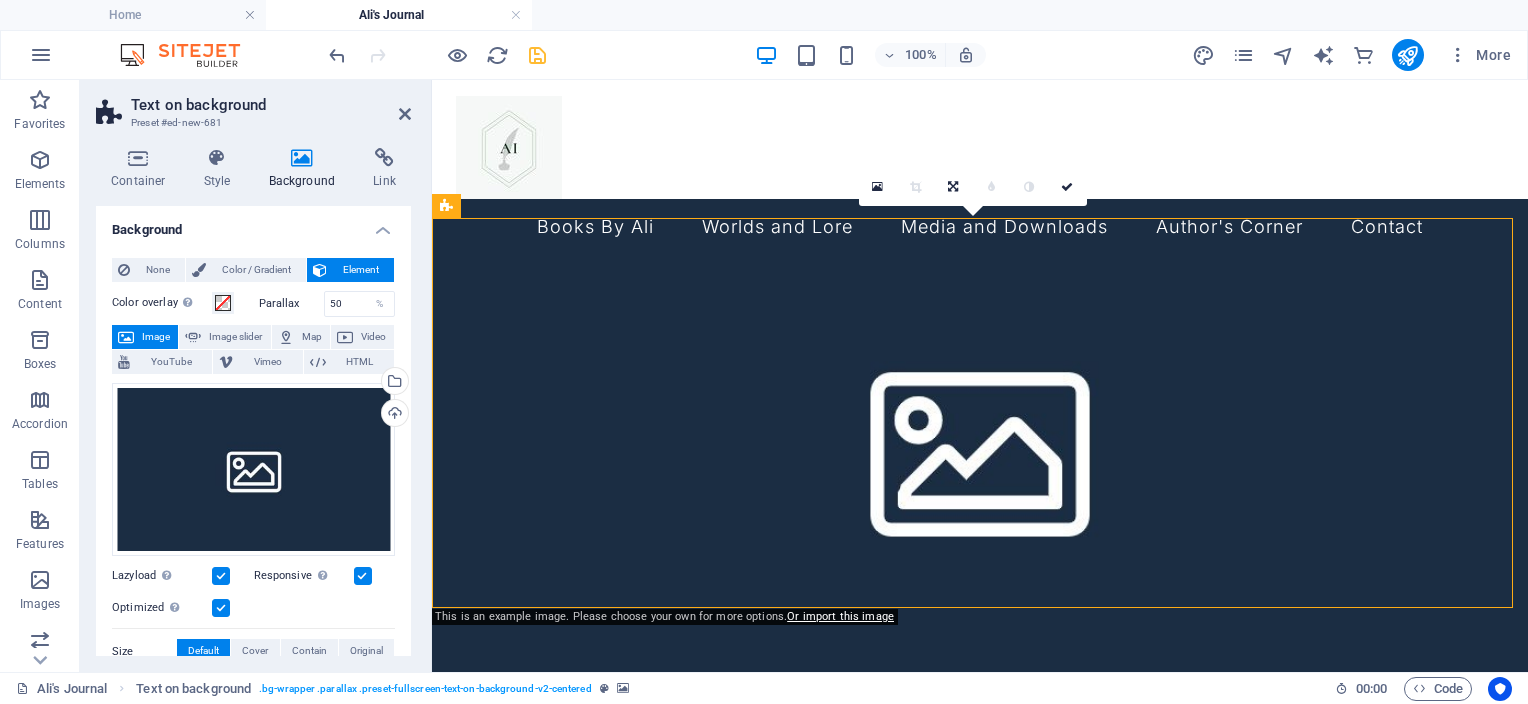 click on "Element" at bounding box center [360, 270] 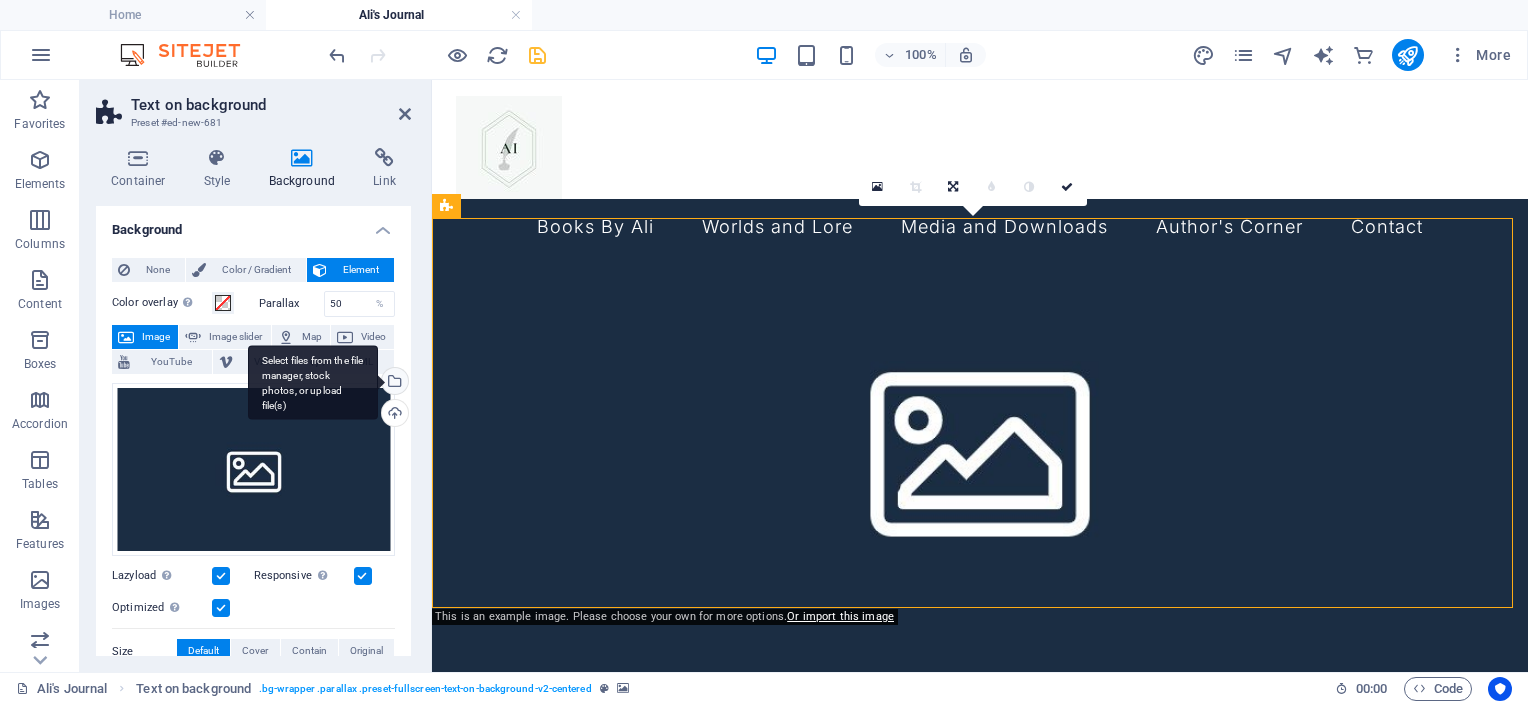 click on "Select files from the file manager, stock photos, or upload file(s)" at bounding box center [393, 383] 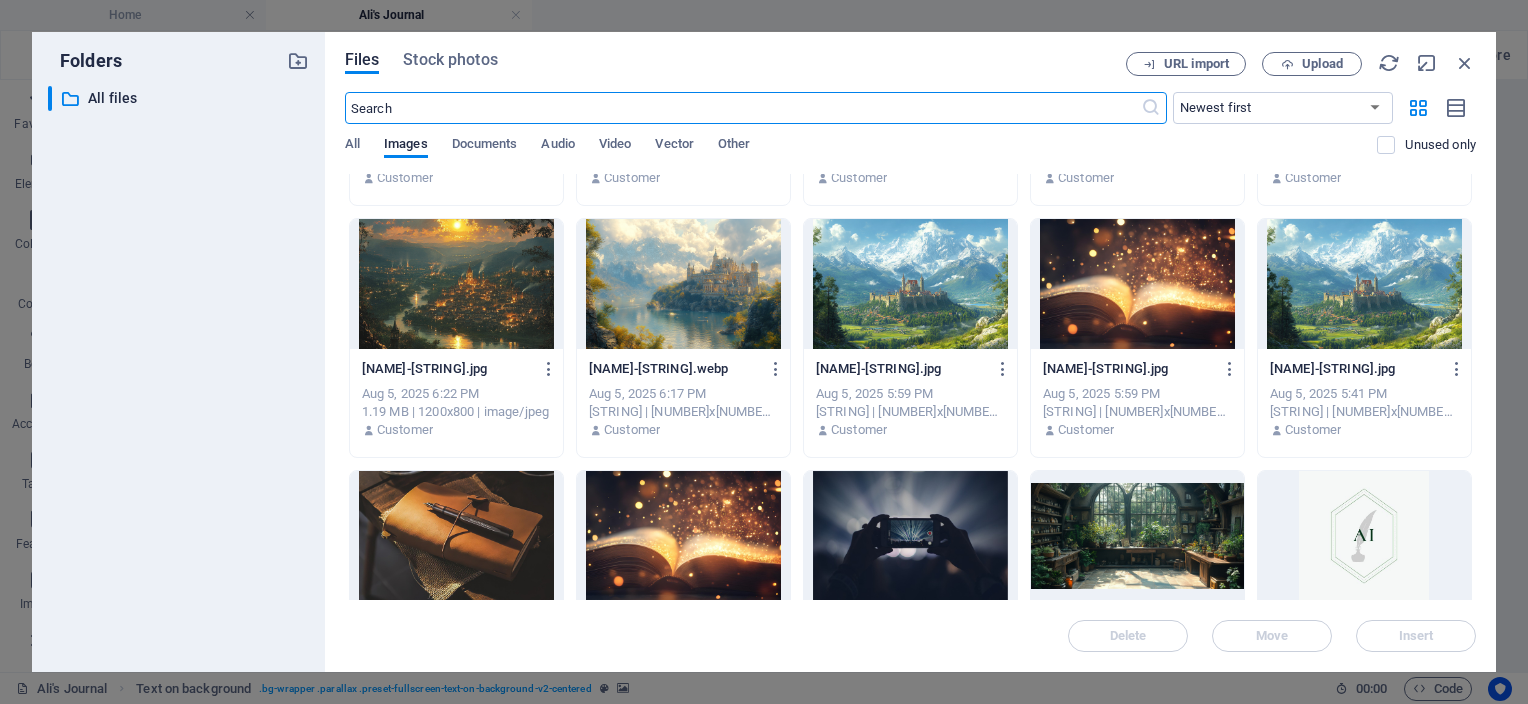 scroll, scrollTop: 4853, scrollLeft: 0, axis: vertical 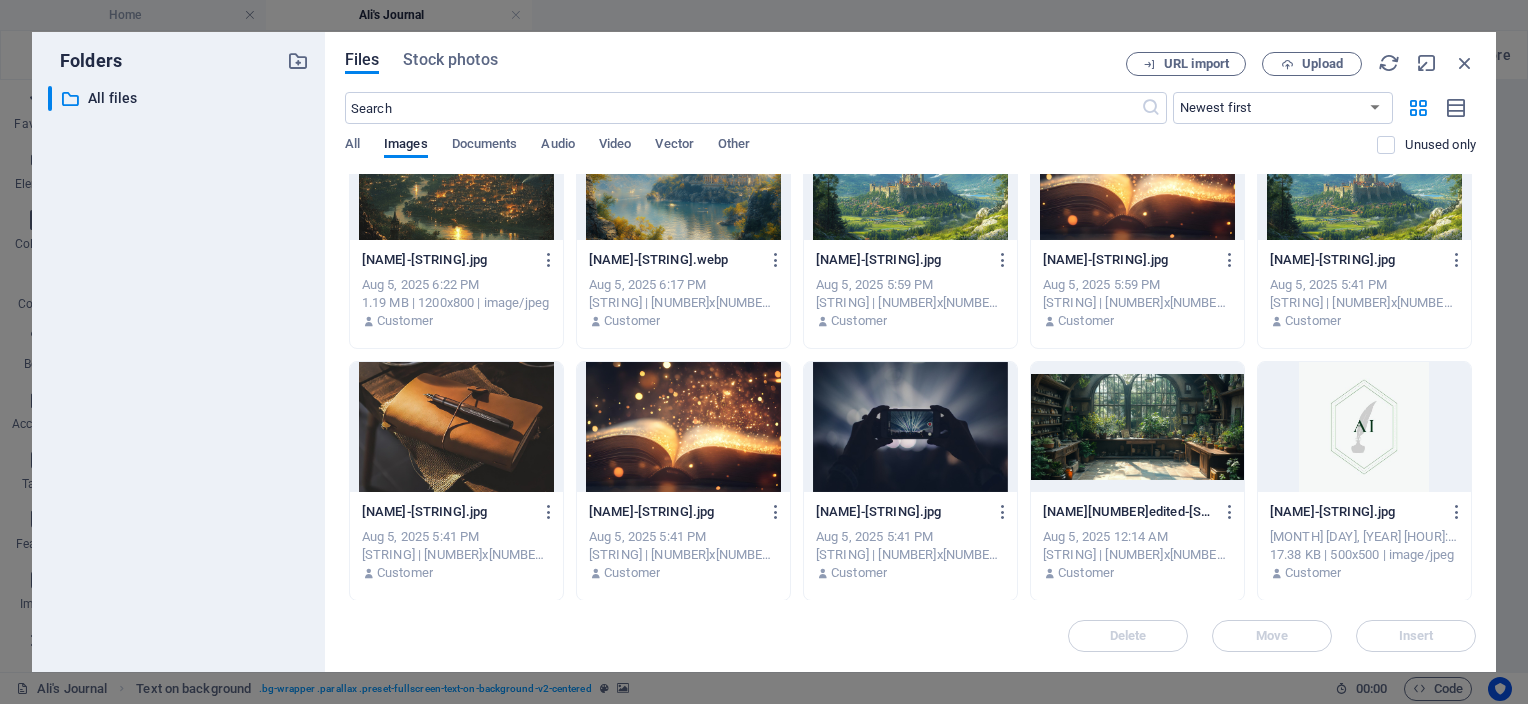 click at bounding box center (1137, 427) 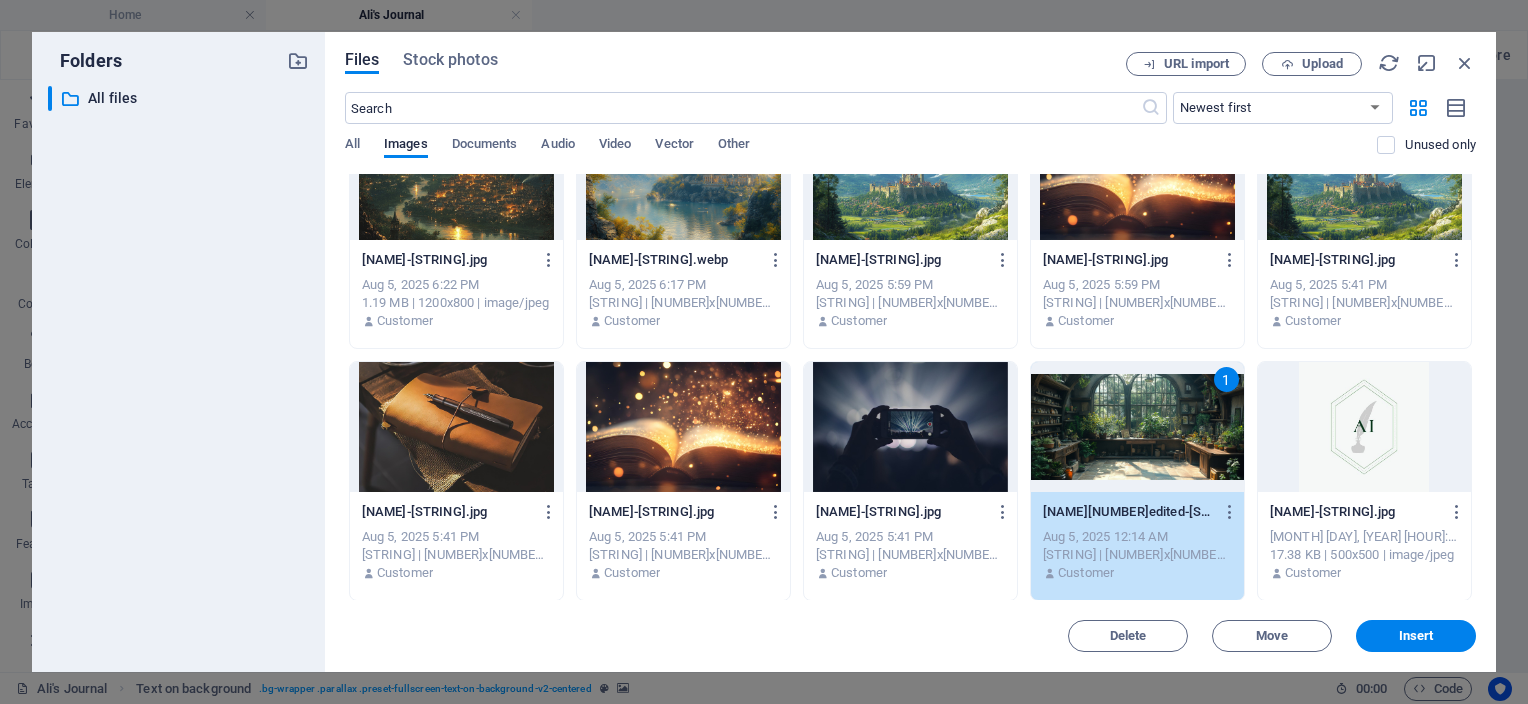 click on "1" at bounding box center [1137, 427] 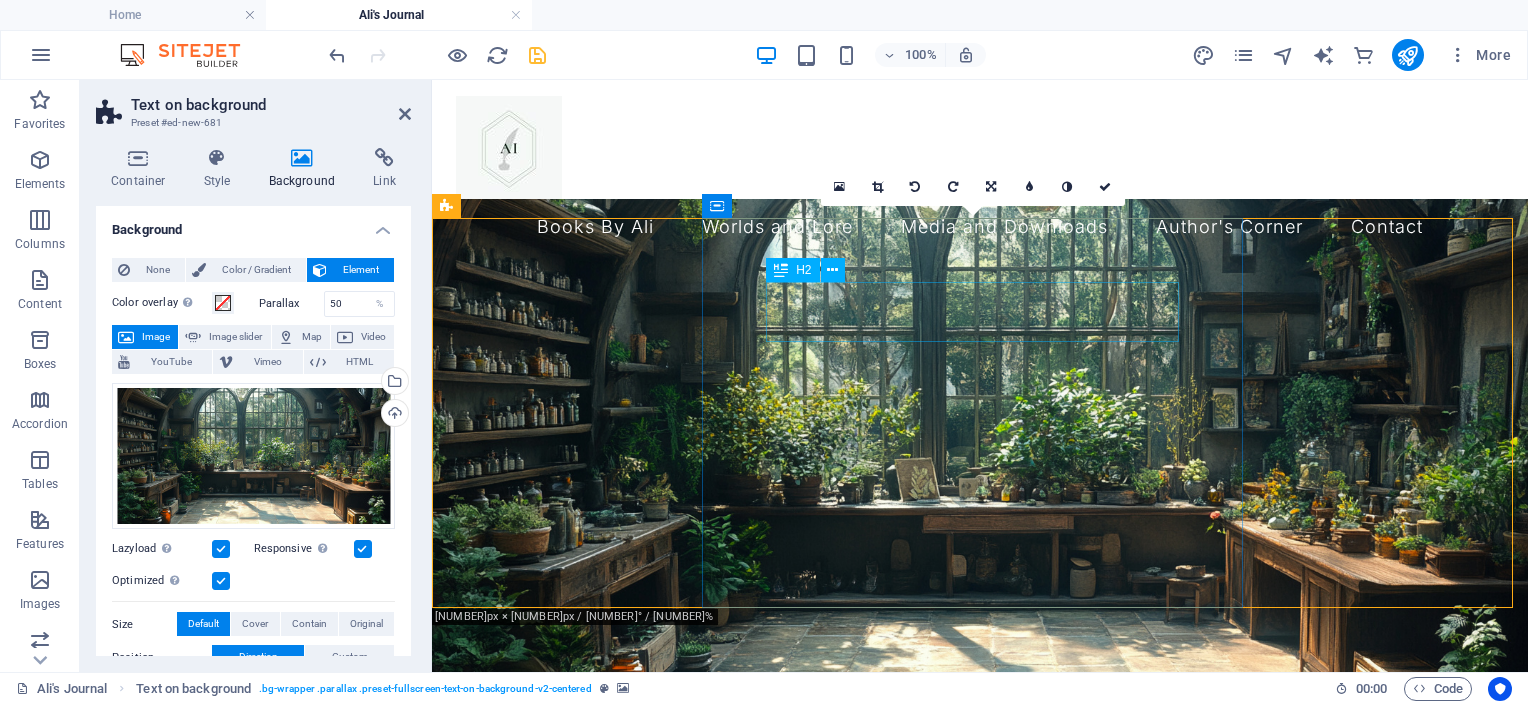 click on "Headline" at bounding box center [980, 853] 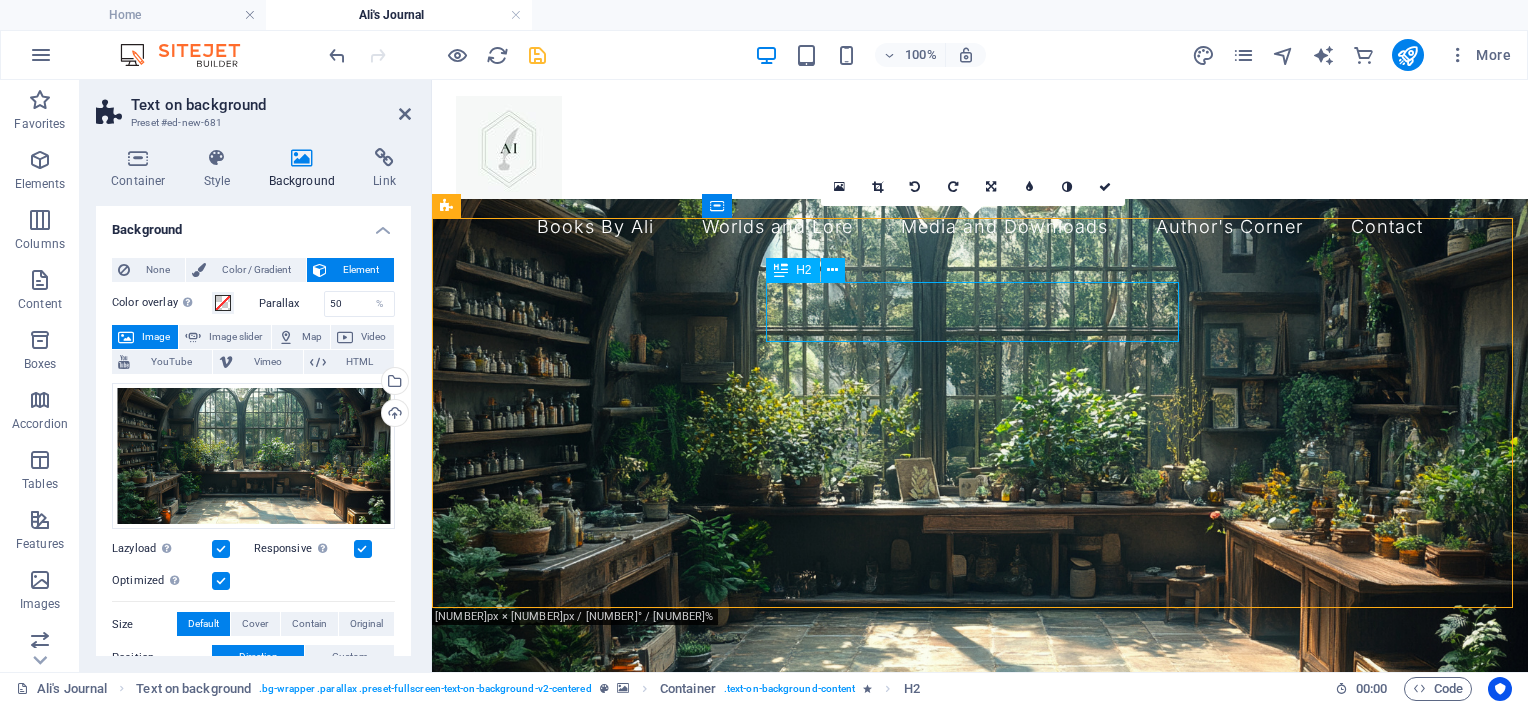 click on "Headline" at bounding box center [980, 853] 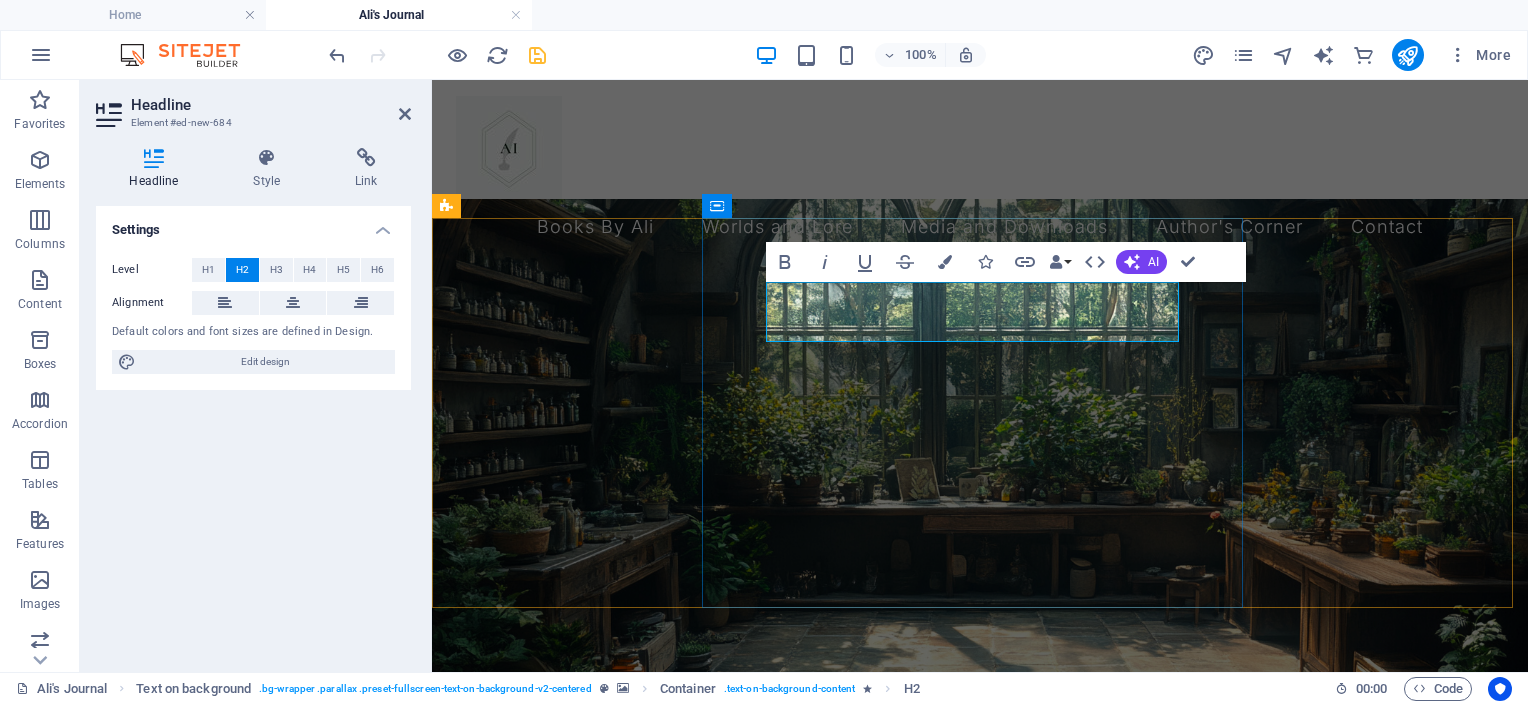 type 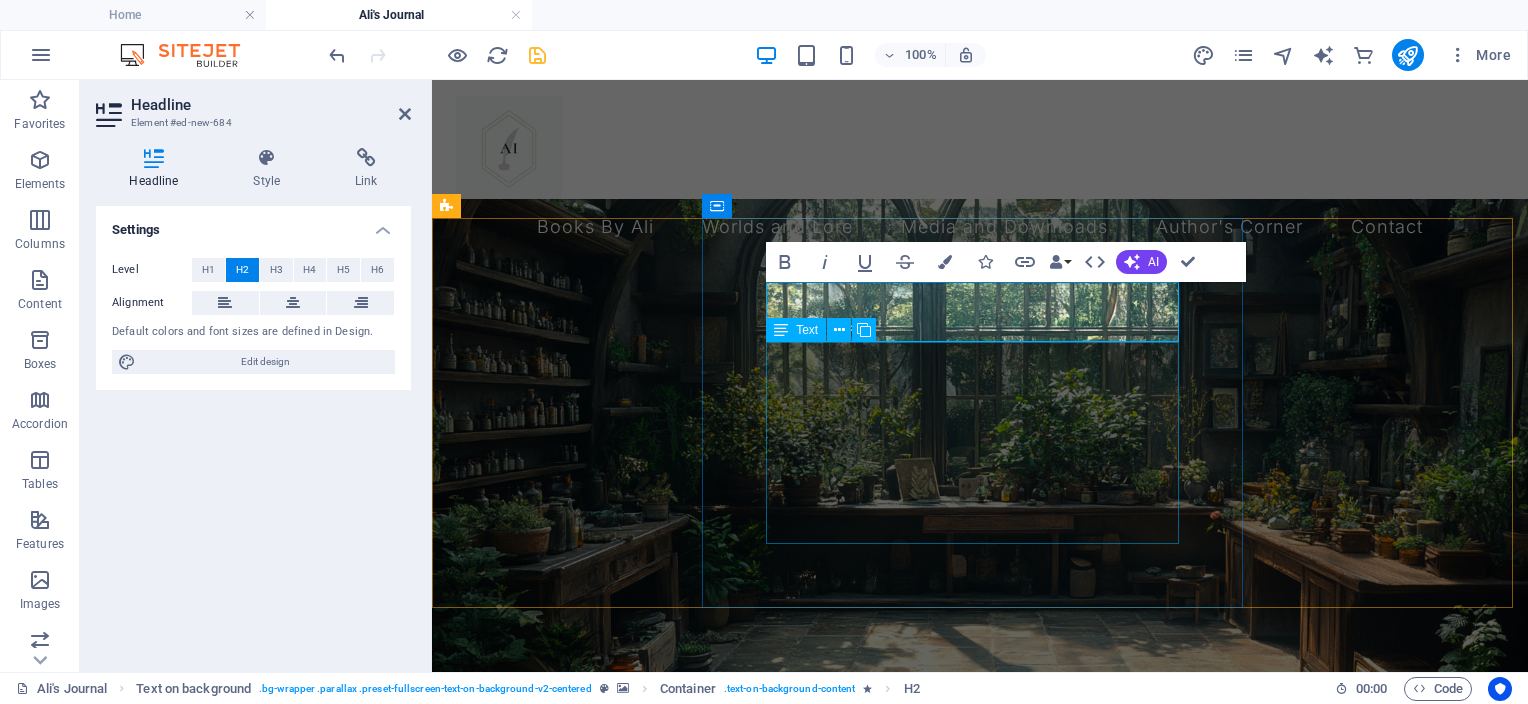 click on "Lorem ipsum dolor sit amet, consectetuer adipiscing elit. Aenean commodo ligula eget dolor. Lorem ipsum dolor sit amet, consectetuer adipiscing elit leget dolor. Lorem ipsum dolor sit amet, consectetuer adipiscing elit. Aenean commodo ligula eget dolor. Lorem ipsum dolor sit amet, consectetuer adipiscing elit dolor." at bounding box center (980, 933) 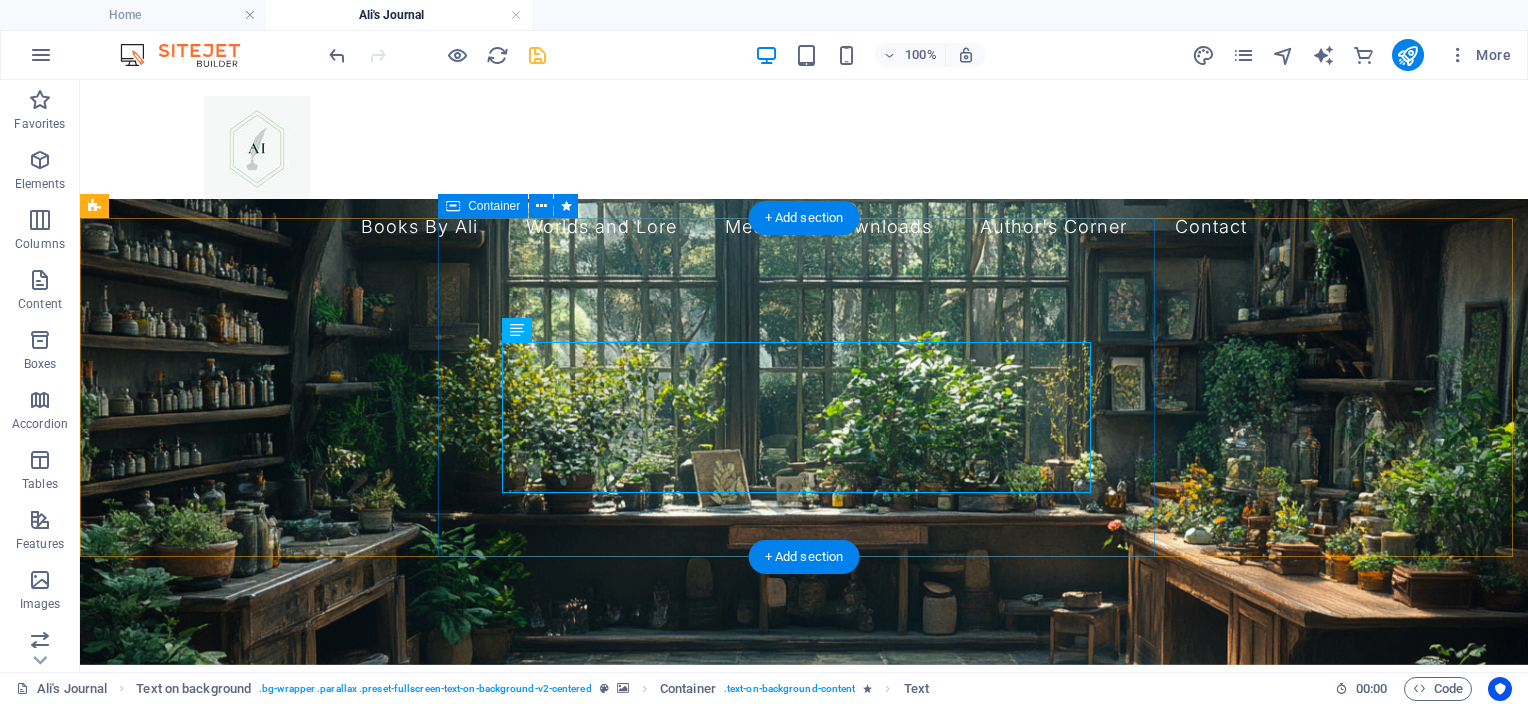 click on "[NAME] [STRING] Lorem ipsum dolor sit amet, consectetuer adipiscing elit. Aenean commodo ligula eget dolor. Lorem ipsum dolor sit amet, consectetuer adipiscing elit leget dolor. Lorem ipsum dolor sit amet, consectetuer adipiscing elit. Aenean commodo ligula eget dolor. Lorem ipsum dolor sit amet, consectetuer adipiscing elit dolor." at bounding box center (804, 866) 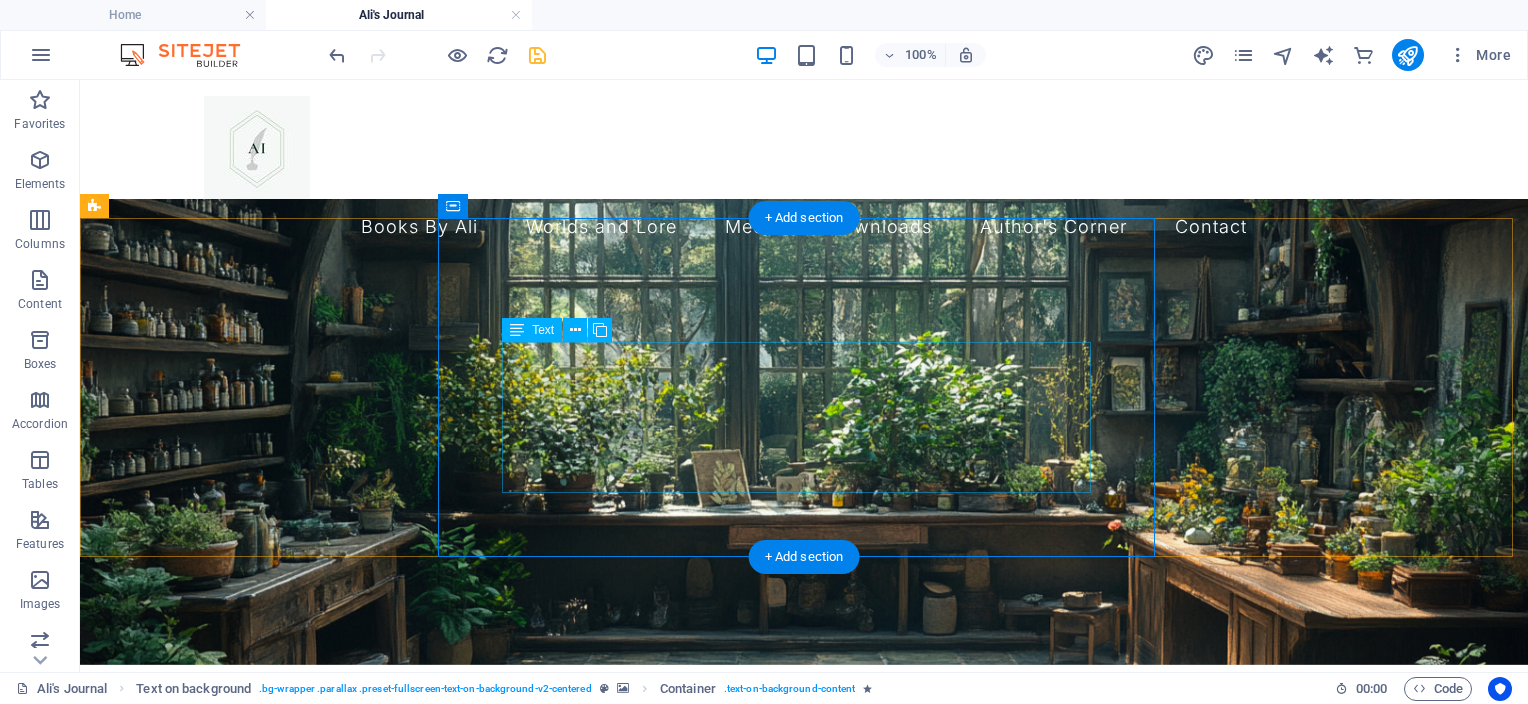 click on "Lorem ipsum dolor sit amet, consectetuer adipiscing elit. Aenean commodo ligula eget dolor. Lorem ipsum dolor sit amet, consectetuer adipiscing elit leget dolor. Lorem ipsum dolor sit amet, consectetuer adipiscing elit. Aenean commodo ligula eget dolor. Lorem ipsum dolor sit amet, consectetuer adipiscing elit dolor." at bounding box center [804, 896] 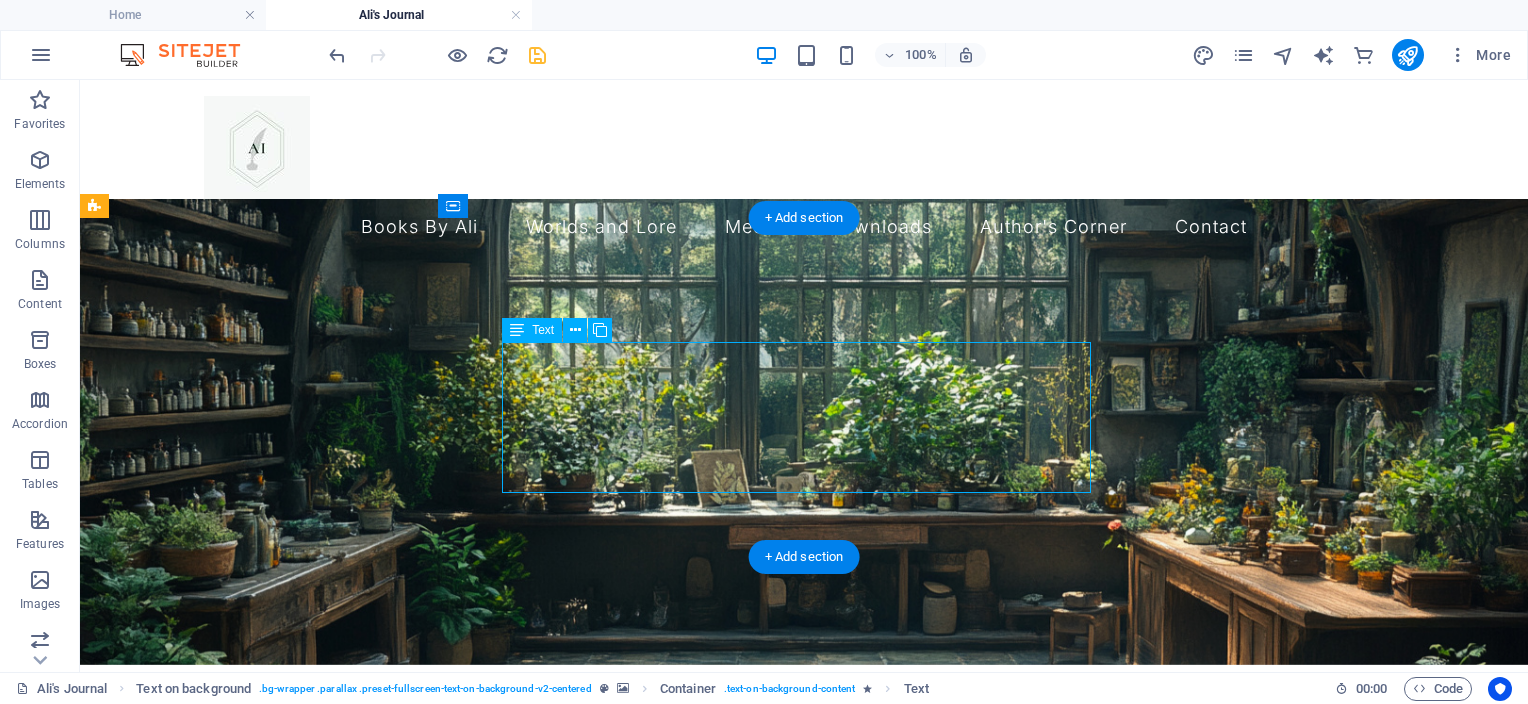 click on "Lorem ipsum dolor sit amet, consectetuer adipiscing elit. Aenean commodo ligula eget dolor. Lorem ipsum dolor sit amet, consectetuer adipiscing elit leget dolor. Lorem ipsum dolor sit amet, consectetuer adipiscing elit. Aenean commodo ligula eget dolor. Lorem ipsum dolor sit amet, consectetuer adipiscing elit dolor." at bounding box center [804, 896] 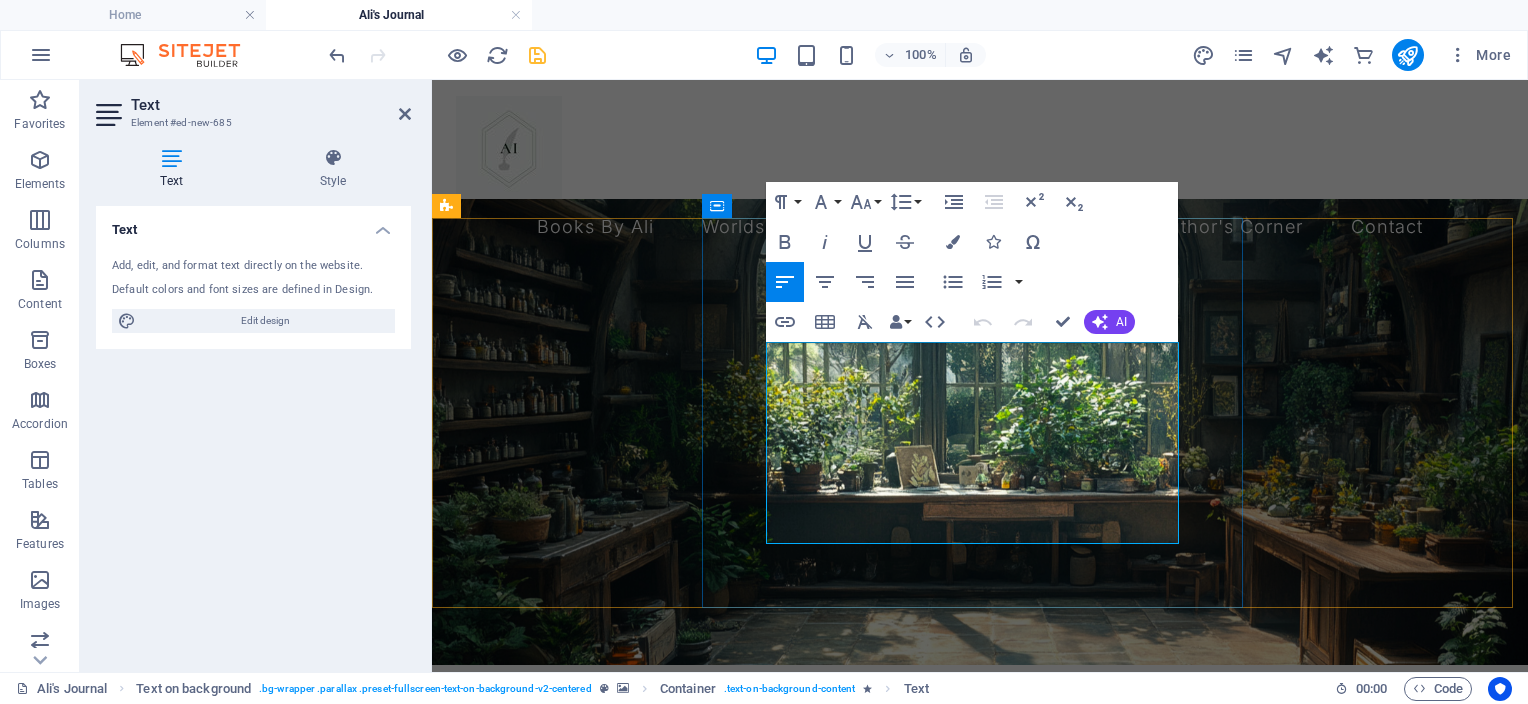 drag, startPoint x: 1082, startPoint y: 535, endPoint x: 766, endPoint y: 356, distance: 363.17627 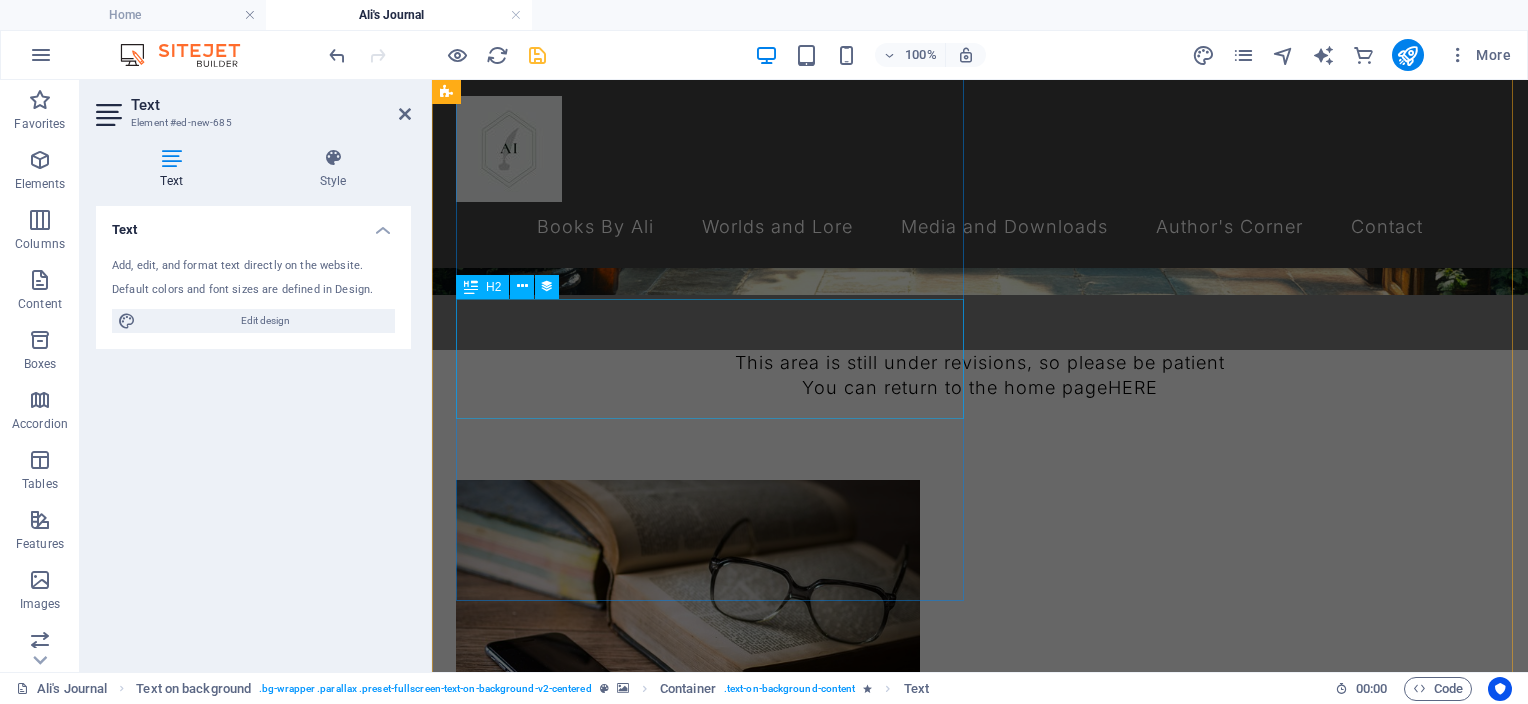 scroll, scrollTop: 517, scrollLeft: 0, axis: vertical 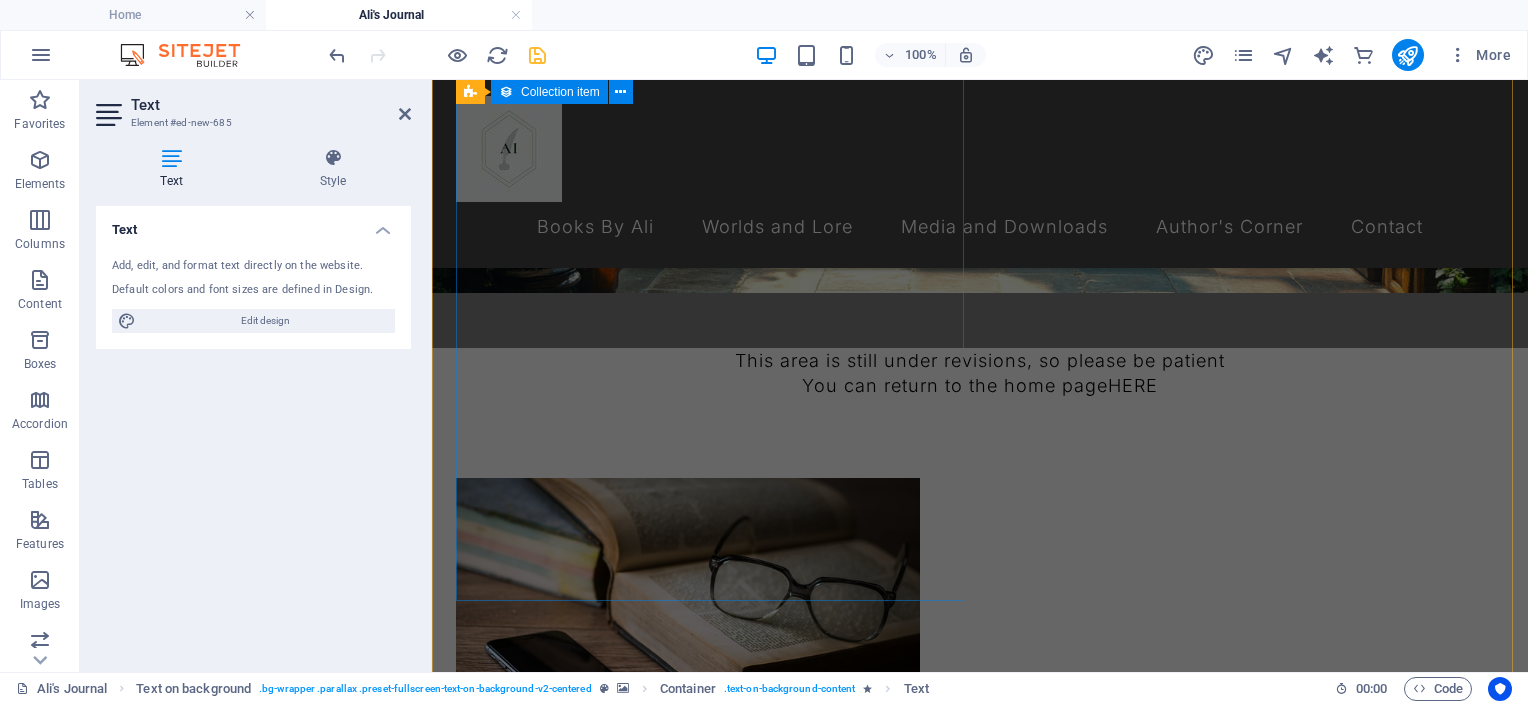 click on "I write, sure, but do I still read? [DATE] My thoughts on writing and world building" at bounding box center (980, 691) 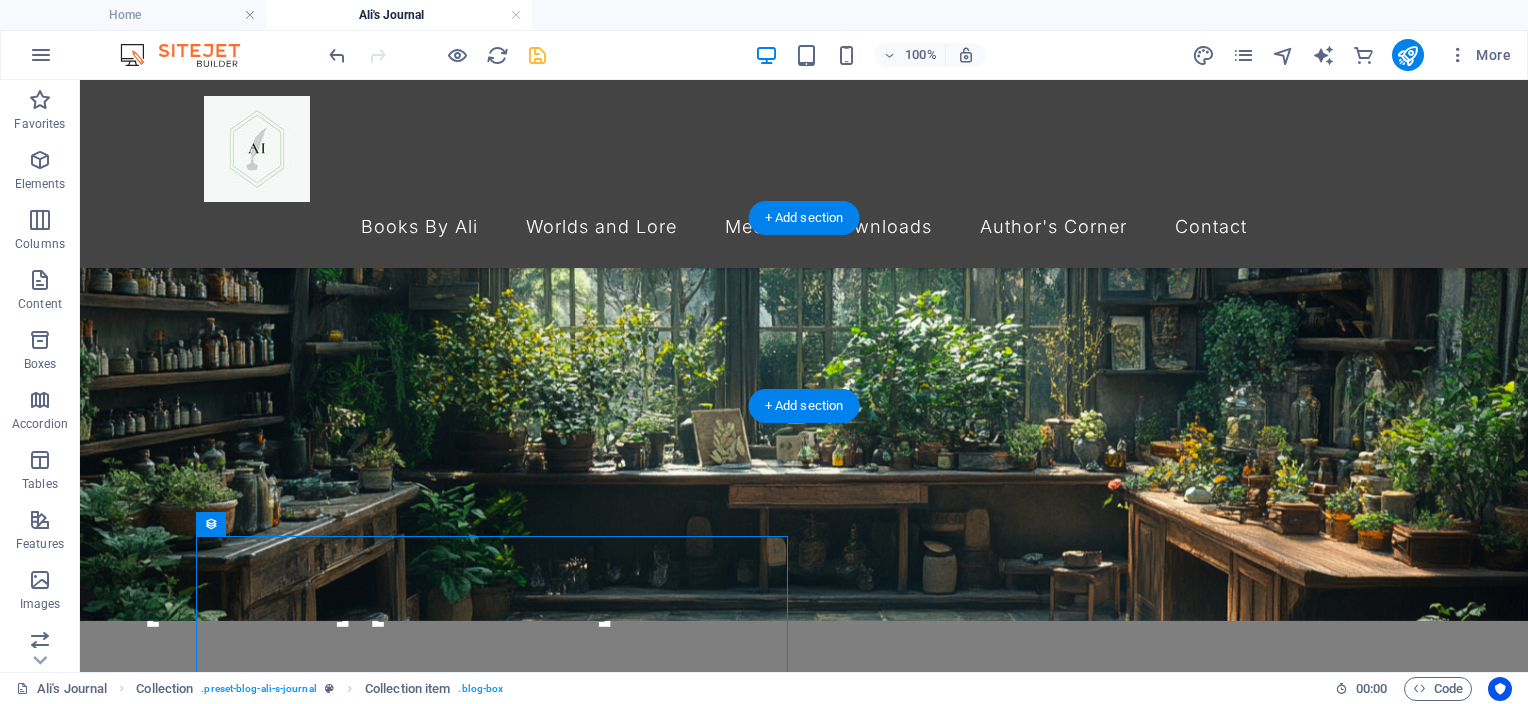 scroll, scrollTop: 0, scrollLeft: 0, axis: both 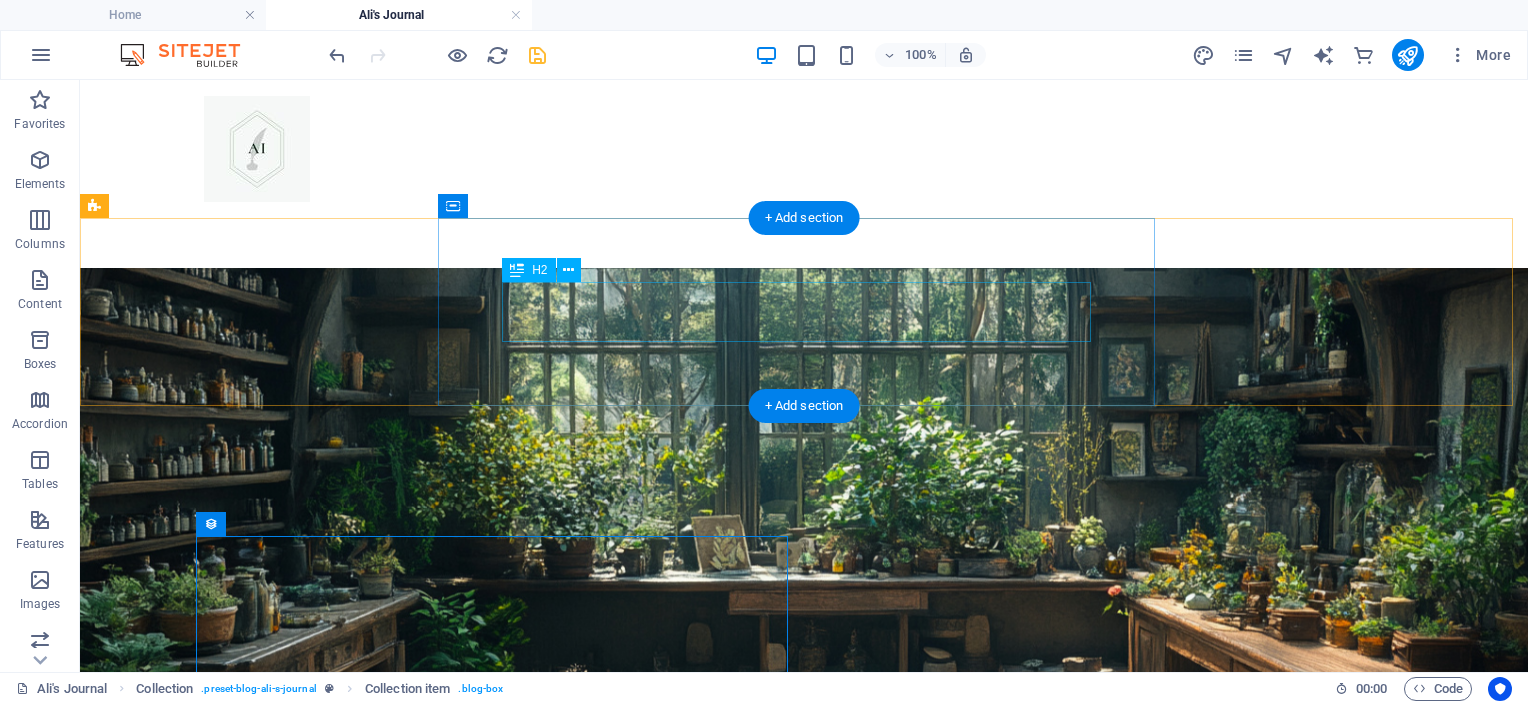 click on "[NAME] [STRING]" at bounding box center (804, 821) 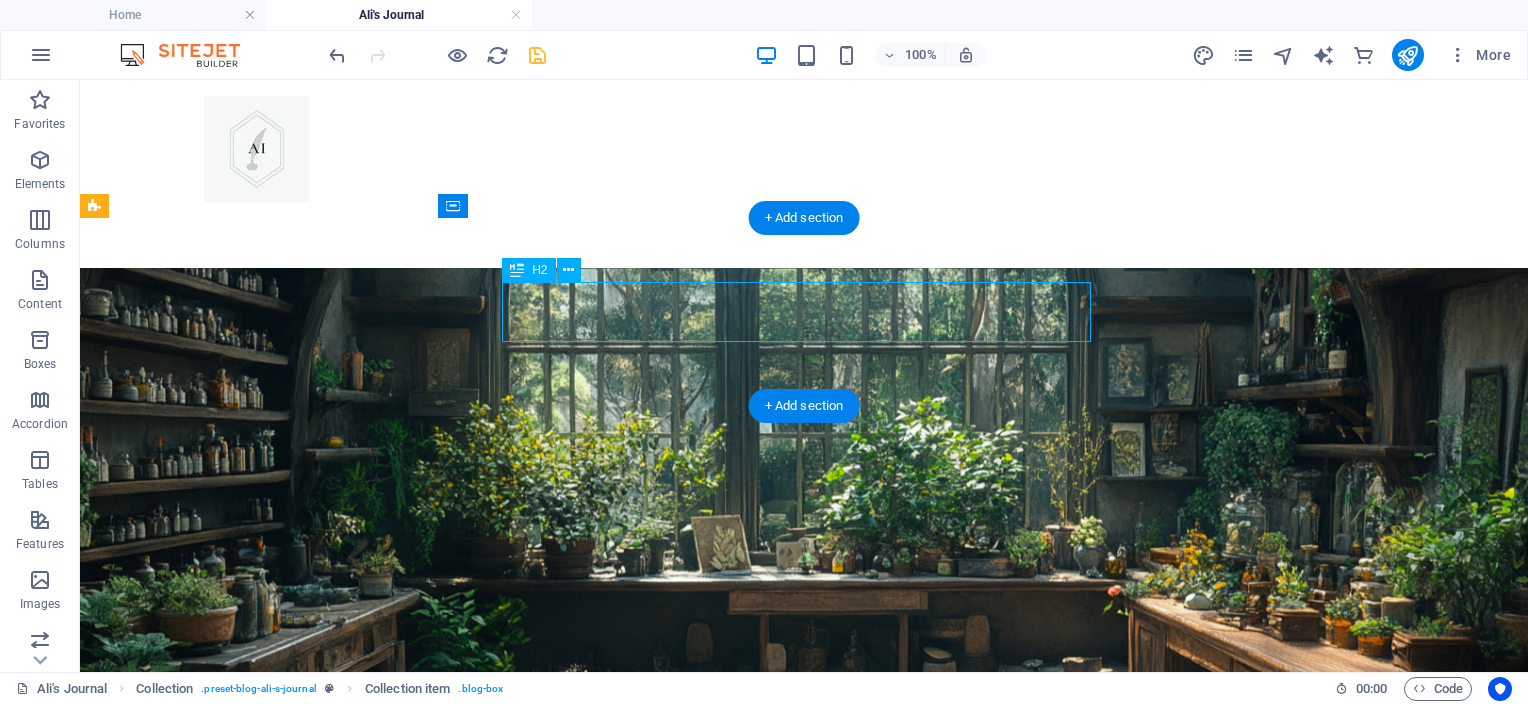 click on "[NAME] [STRING]" at bounding box center [804, 821] 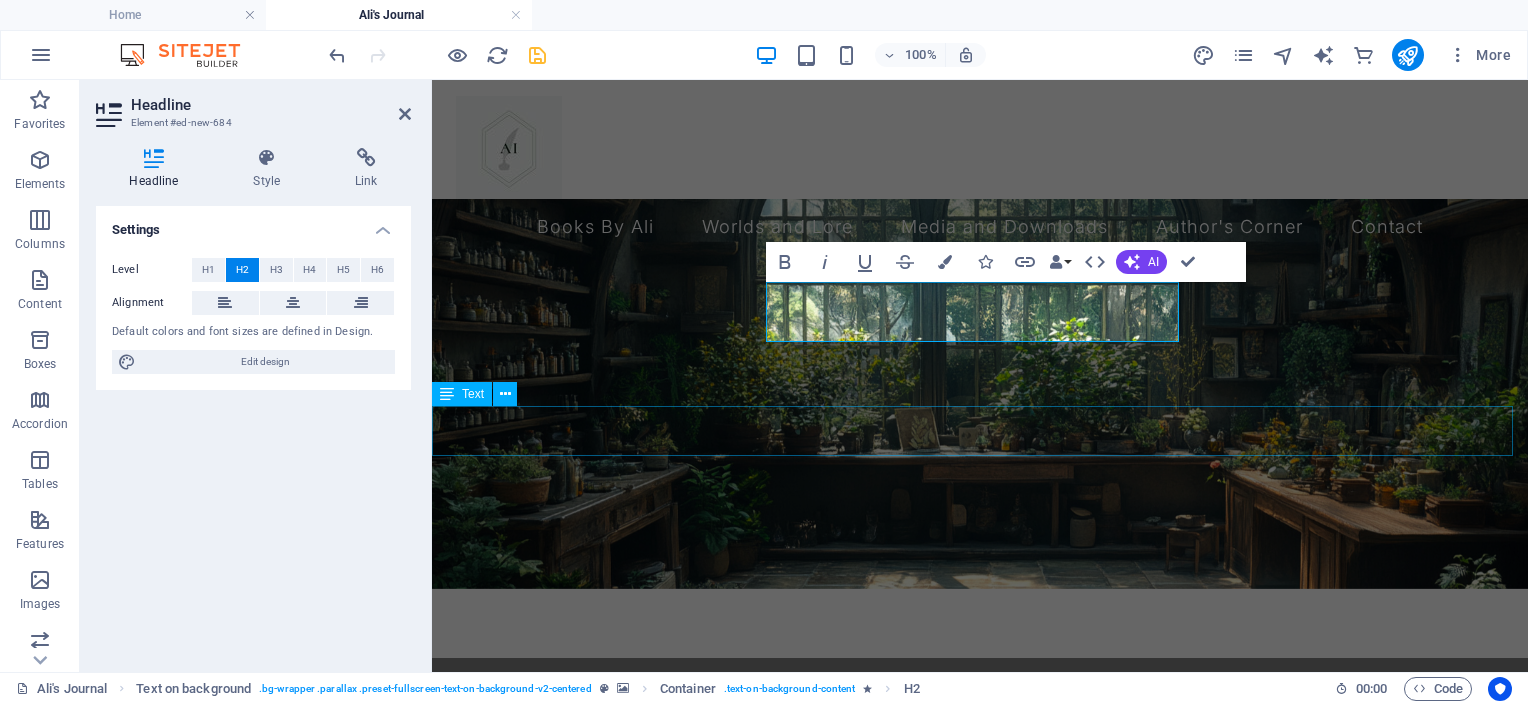 click on "This area is still under revisions, so please be patient You can return to the home page HERE" at bounding box center [980, 871] 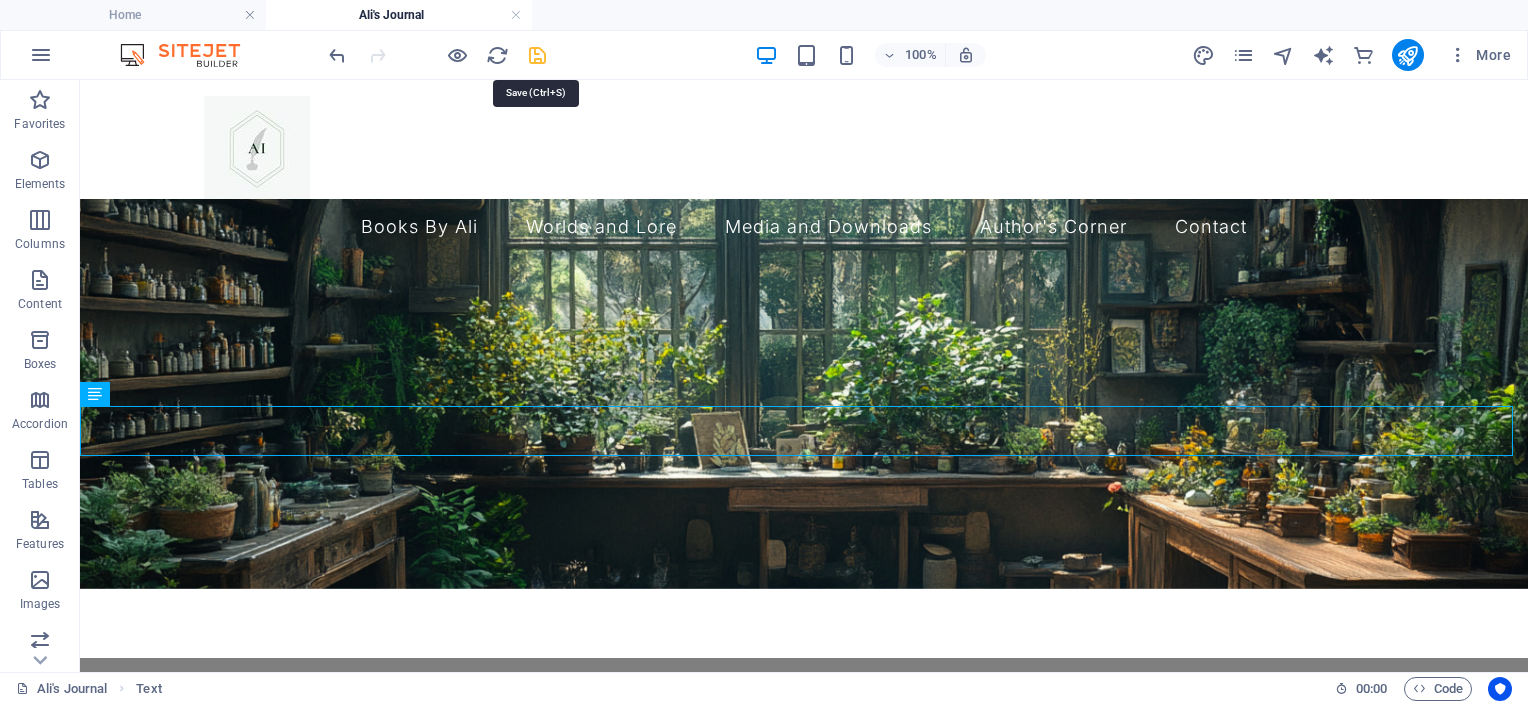 click at bounding box center [537, 55] 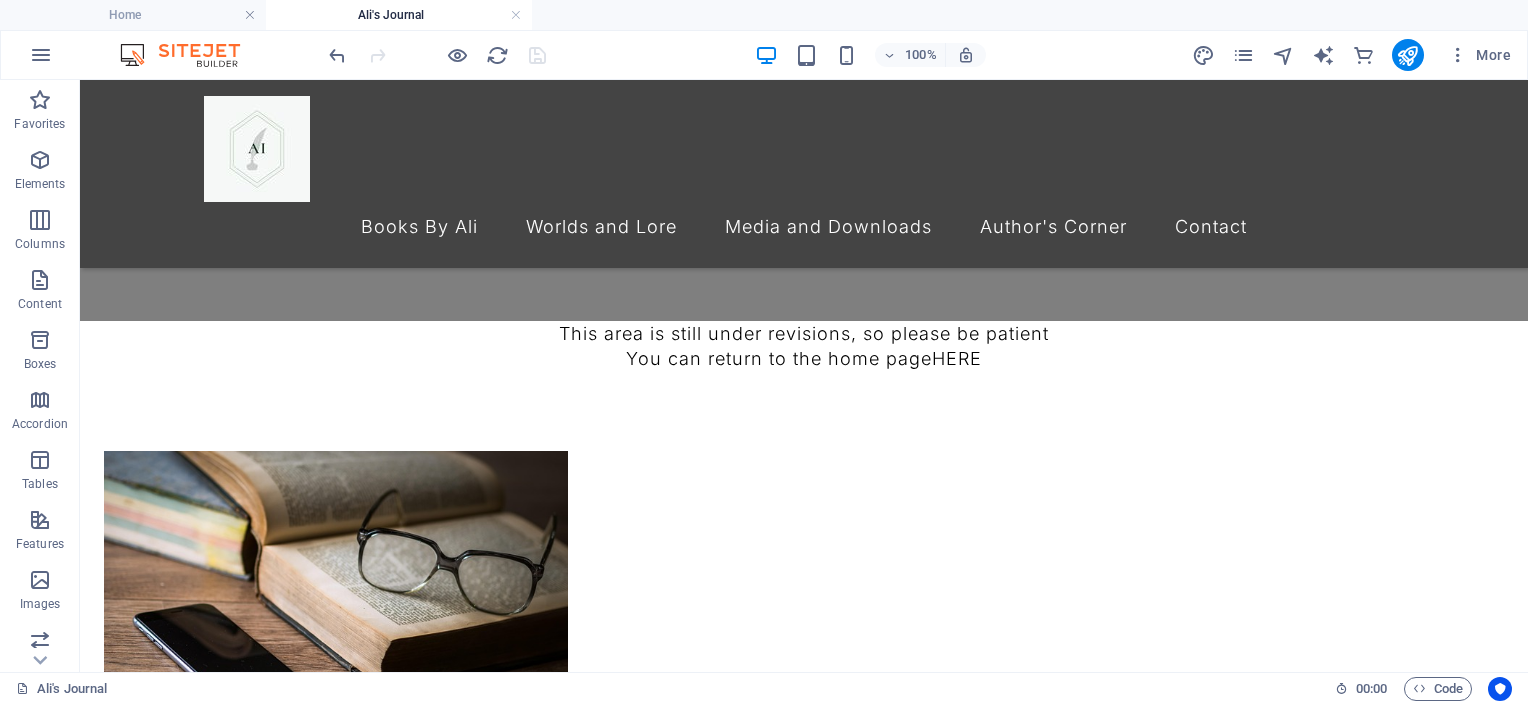 scroll, scrollTop: 0, scrollLeft: 0, axis: both 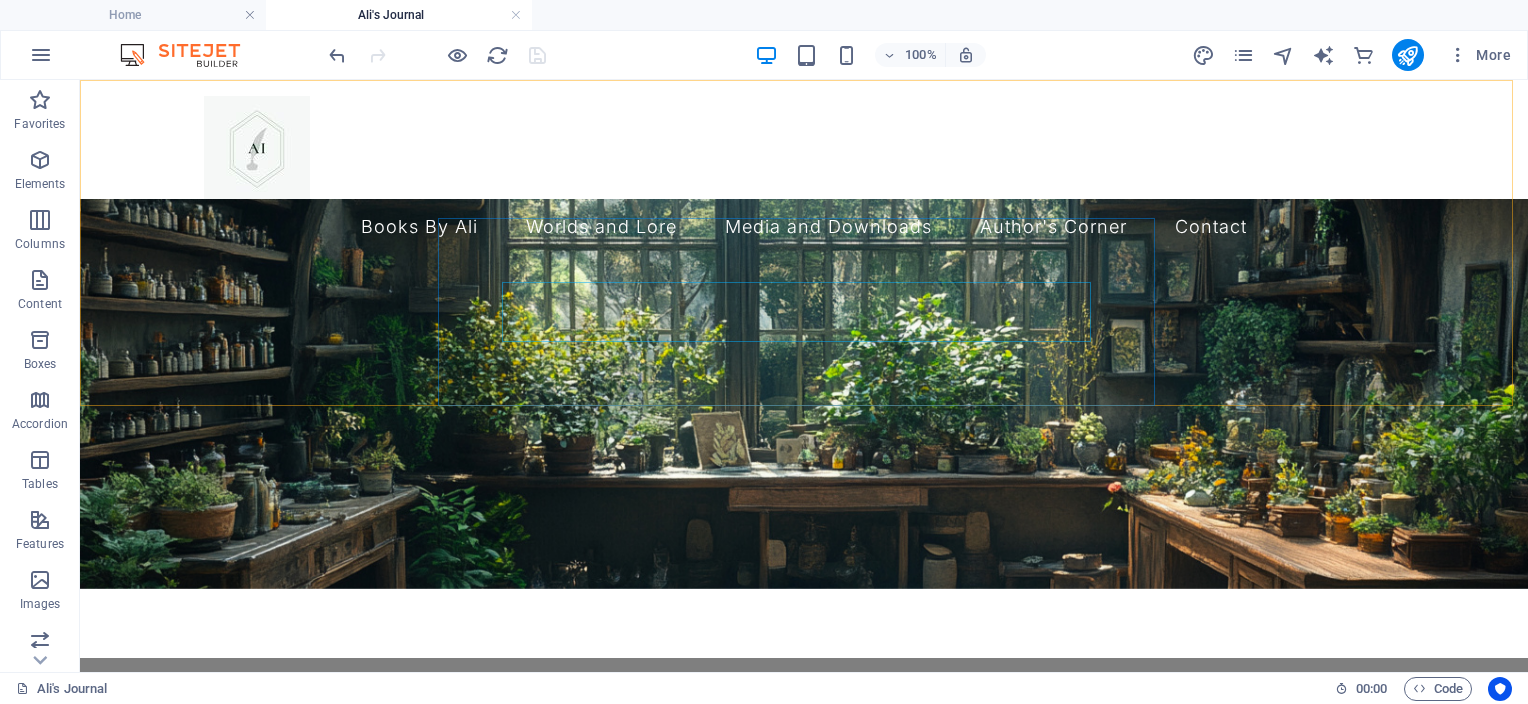 drag, startPoint x: 1523, startPoint y: 120, endPoint x: 1606, endPoint y: 104, distance: 84.5281 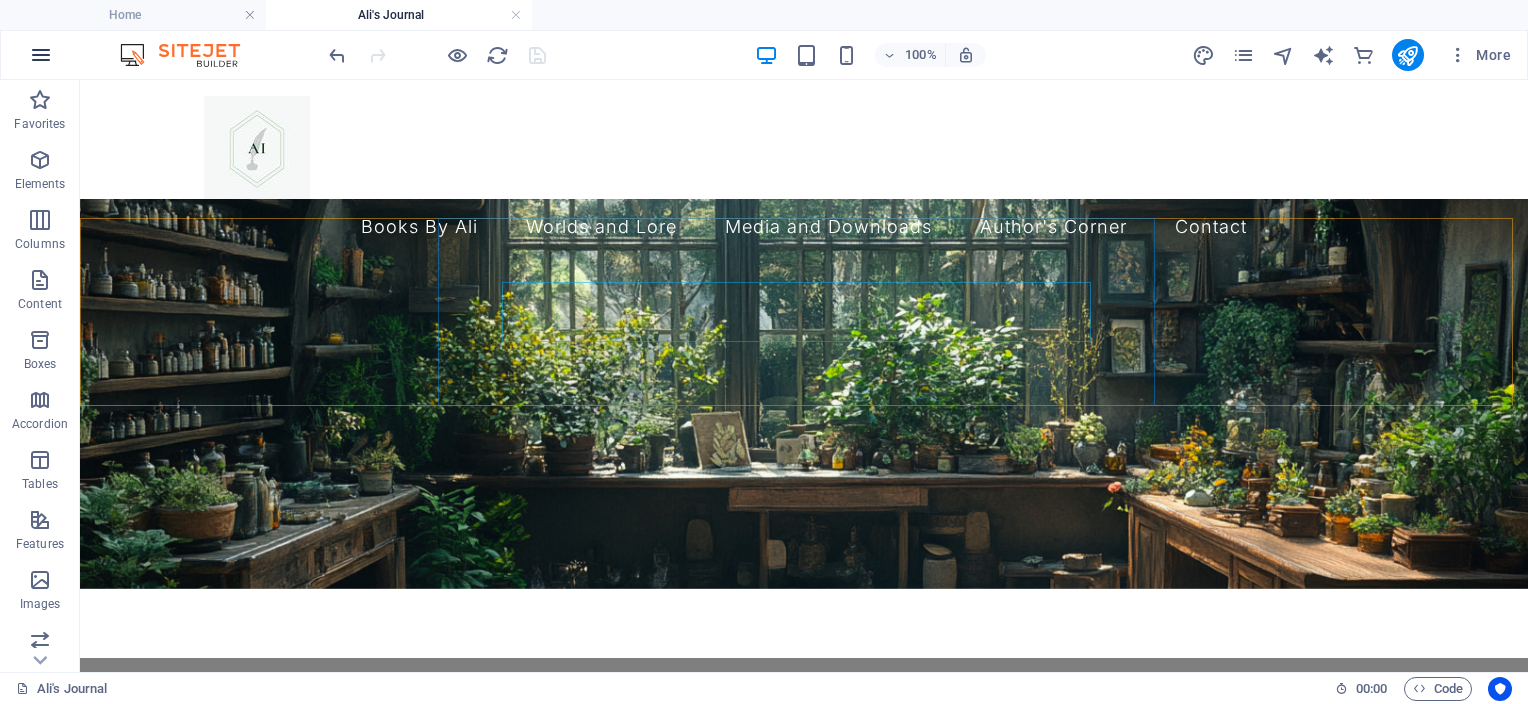 click at bounding box center (41, 55) 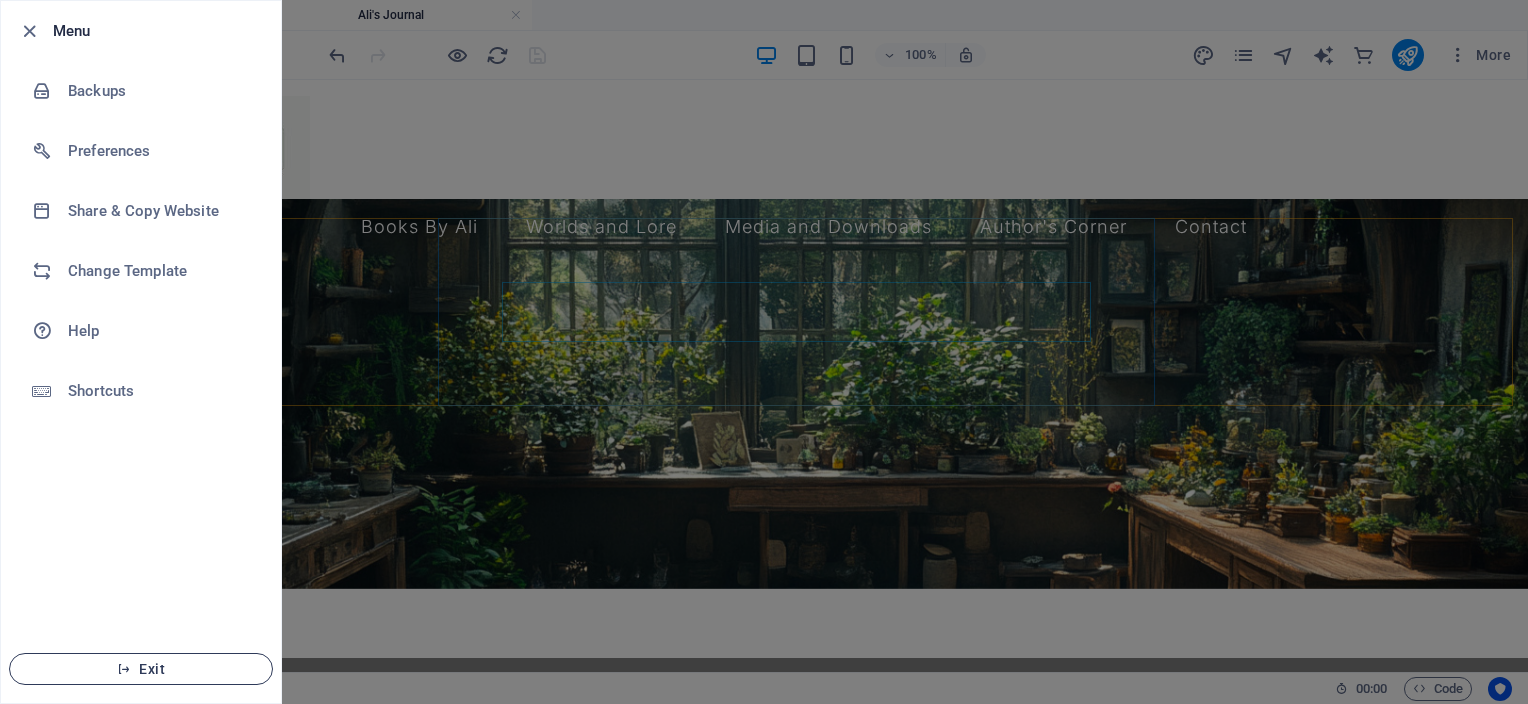 click on "Exit" at bounding box center (141, 669) 